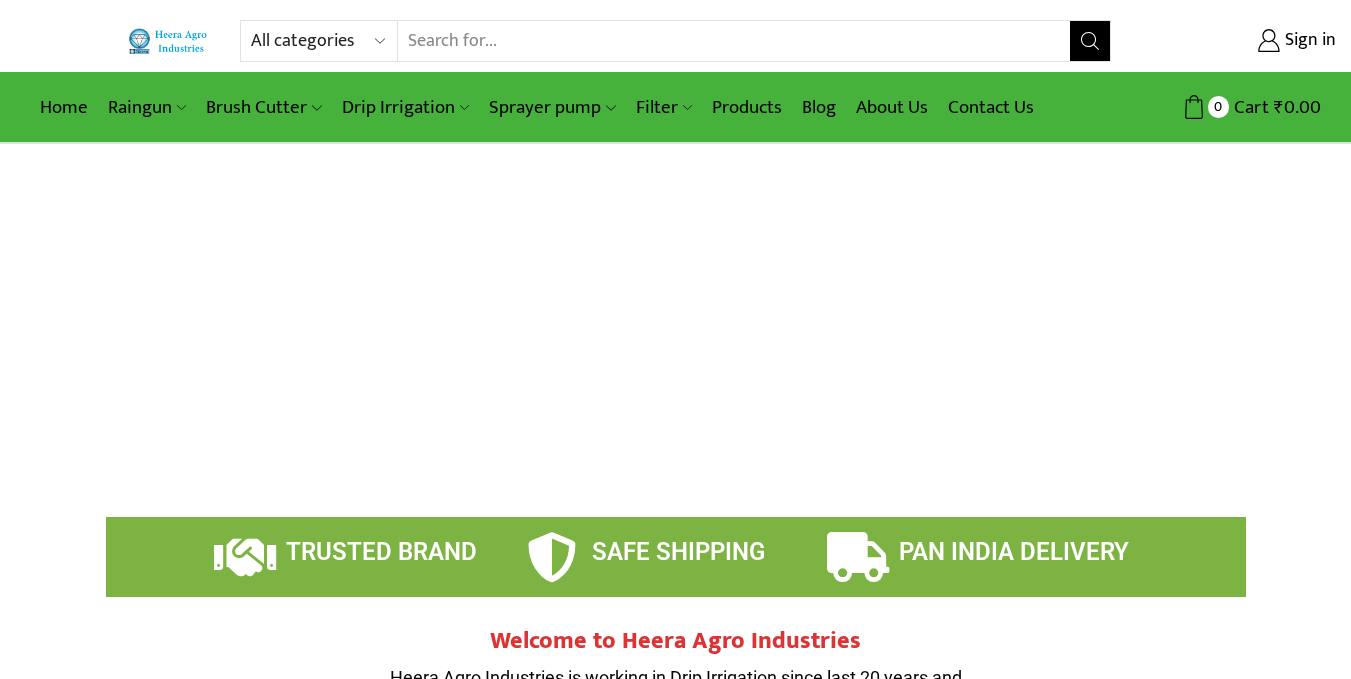 scroll, scrollTop: 0, scrollLeft: 0, axis: both 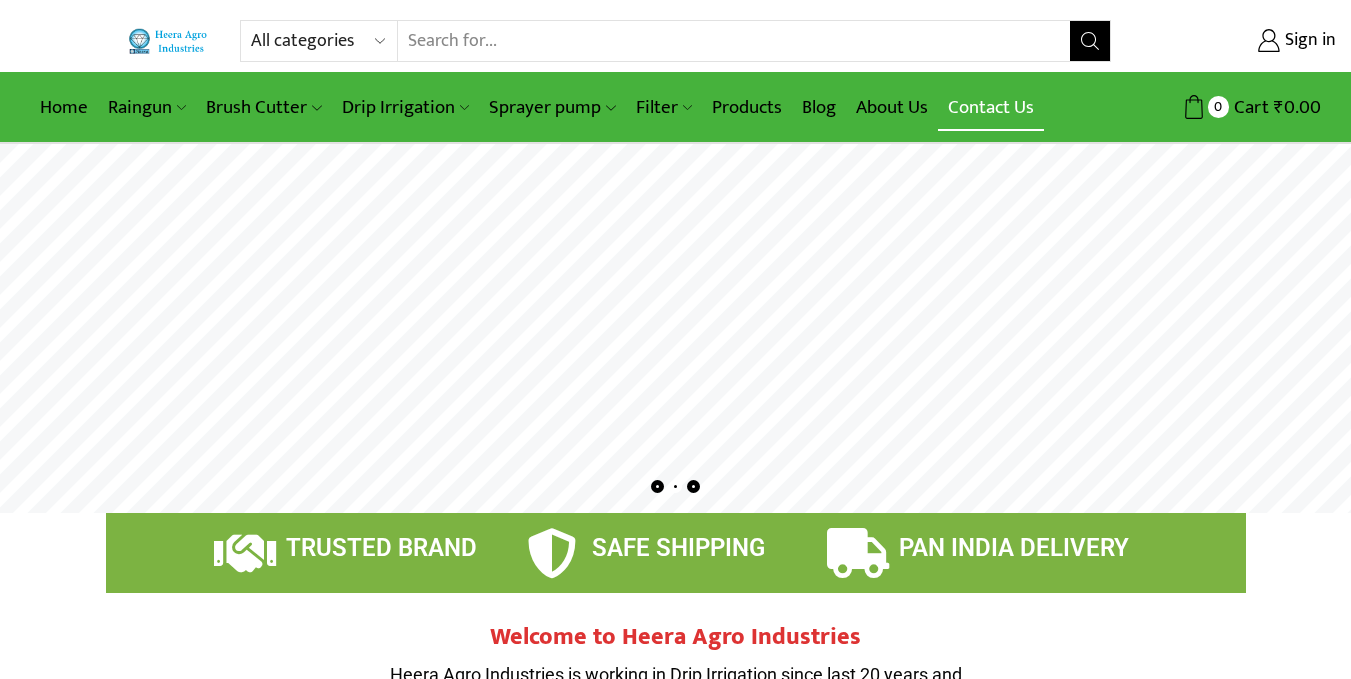 click on "Contact Us" at bounding box center (991, 107) 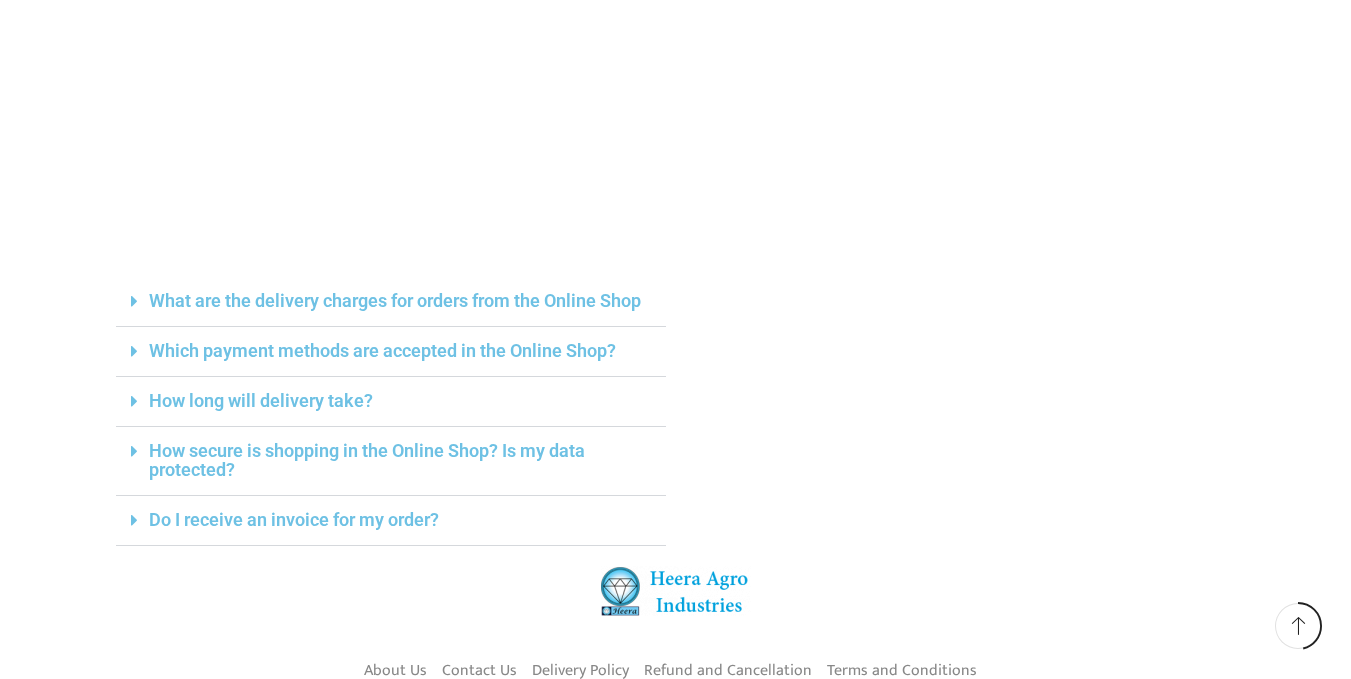 scroll, scrollTop: 600, scrollLeft: 0, axis: vertical 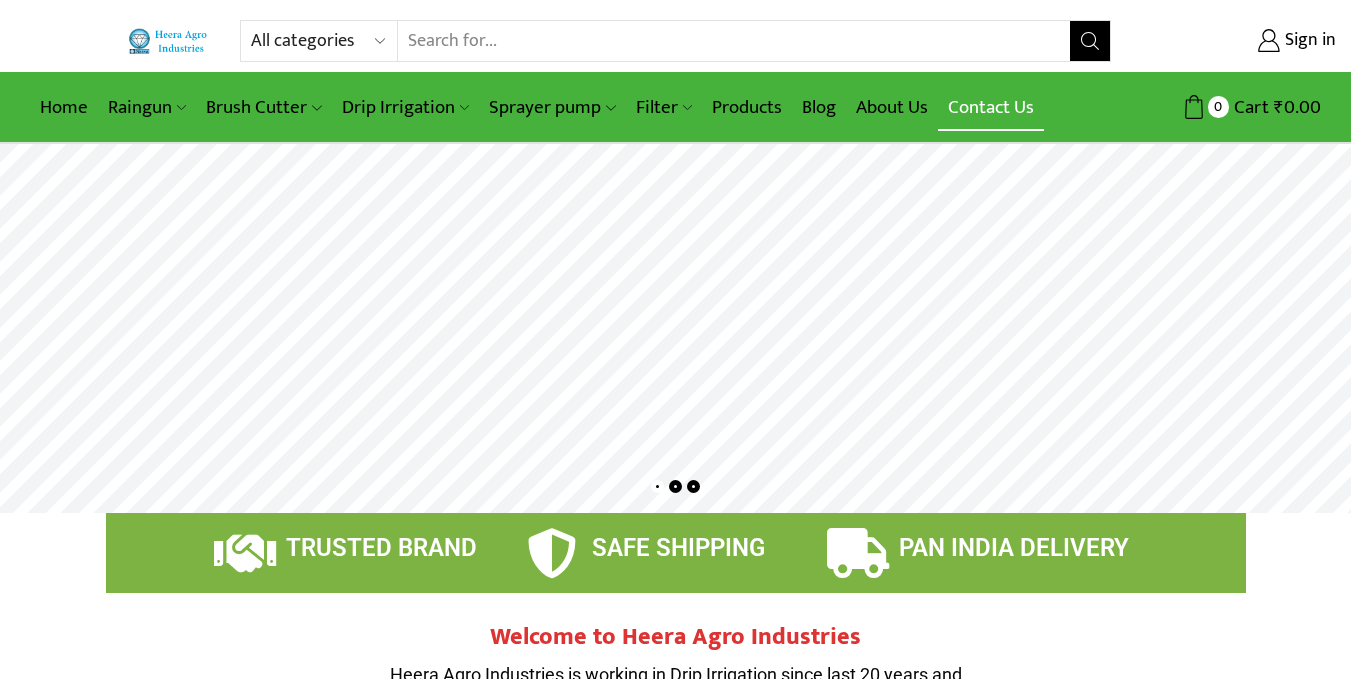 click on "Contact Us" at bounding box center (991, 107) 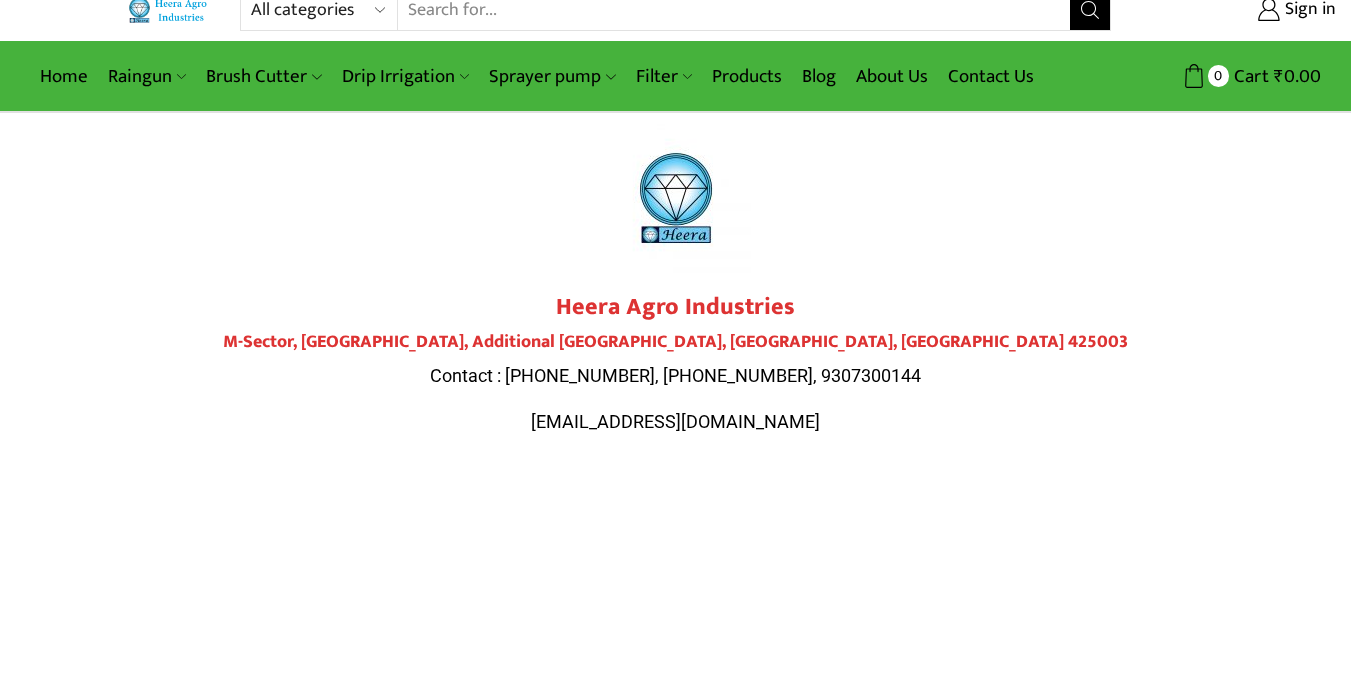 scroll, scrollTop: 0, scrollLeft: 0, axis: both 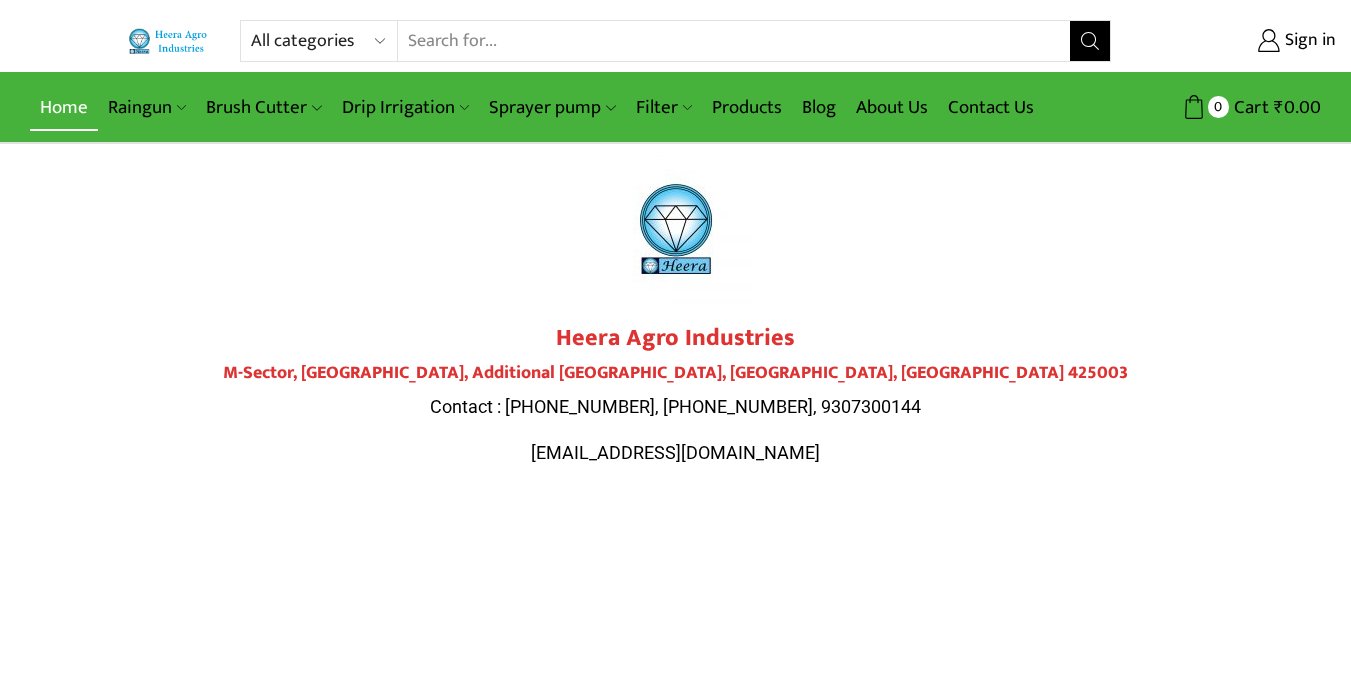 click on "Home" at bounding box center [64, 107] 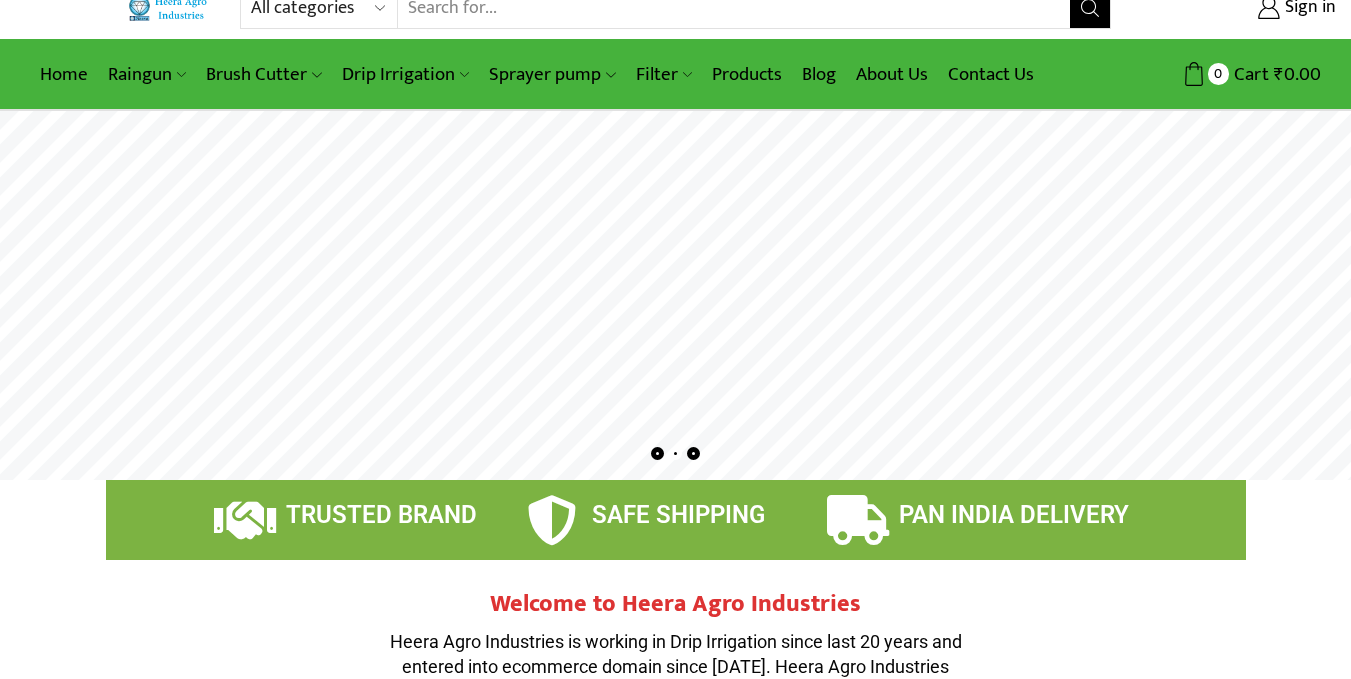 scroll, scrollTop: 0, scrollLeft: 0, axis: both 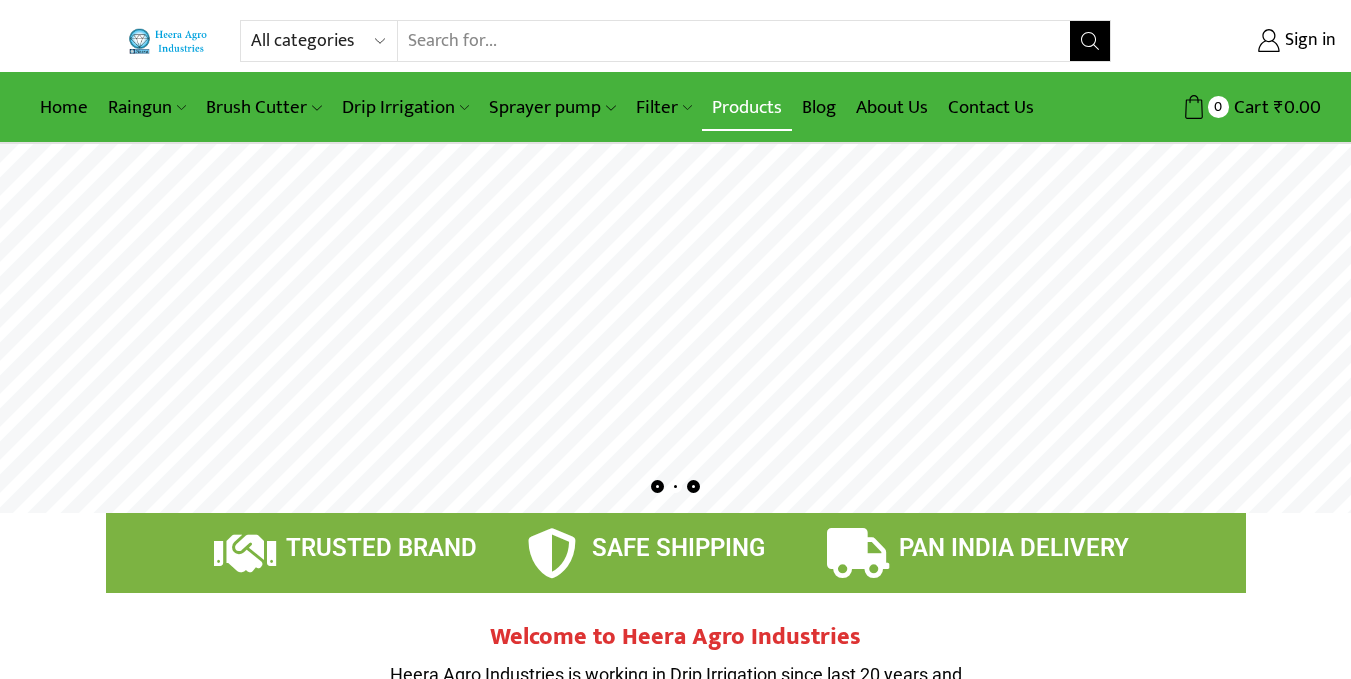 click on "Products" at bounding box center (747, 107) 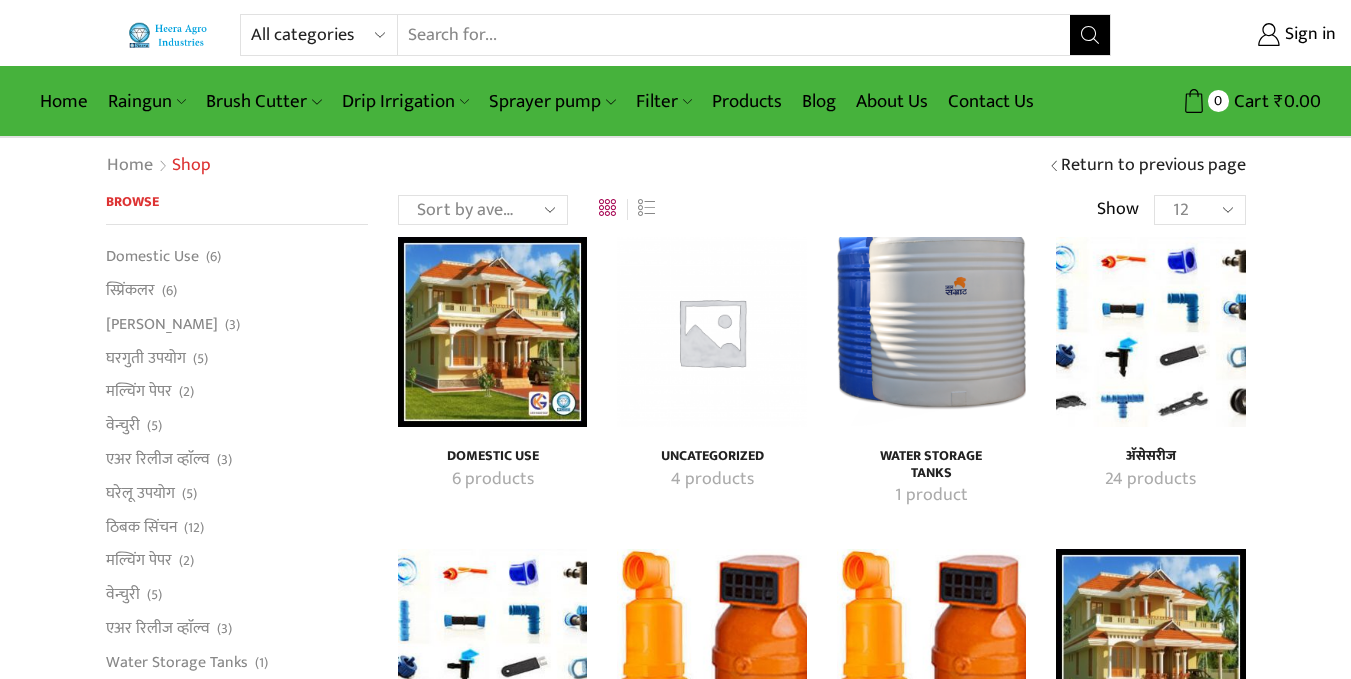 scroll, scrollTop: 0, scrollLeft: 0, axis: both 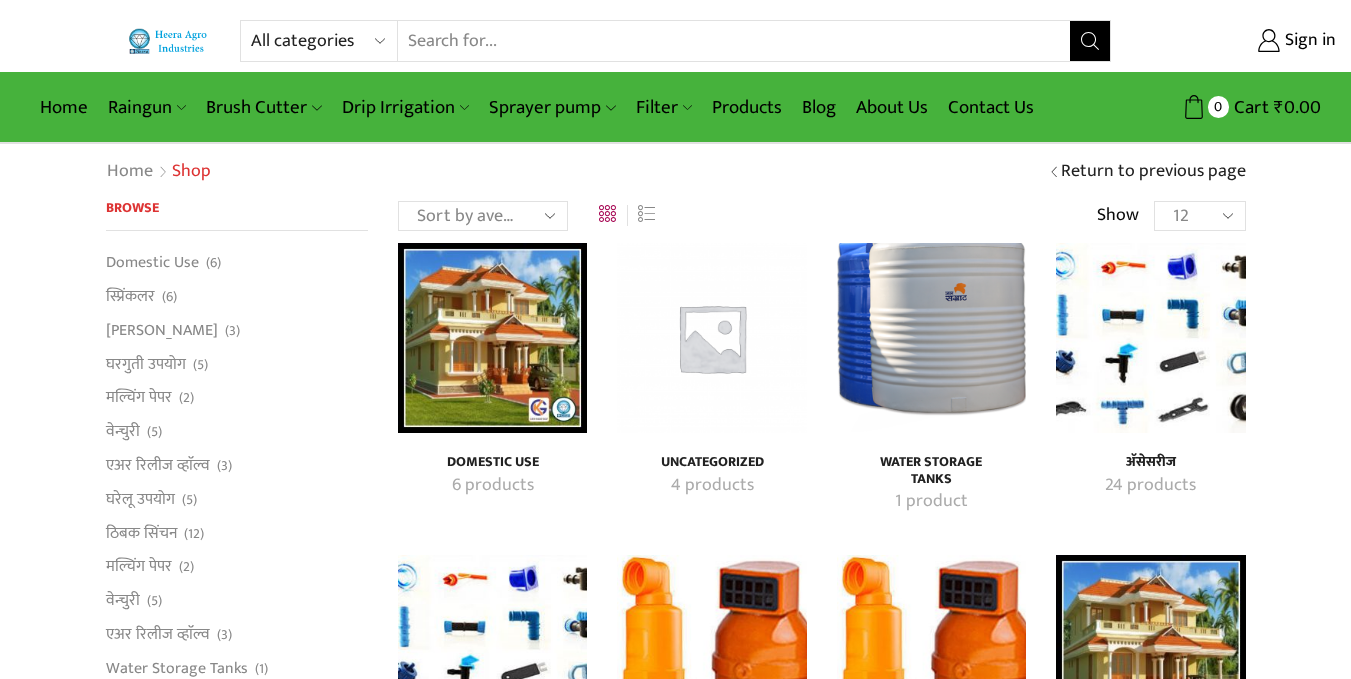 click at bounding box center [1150, 337] 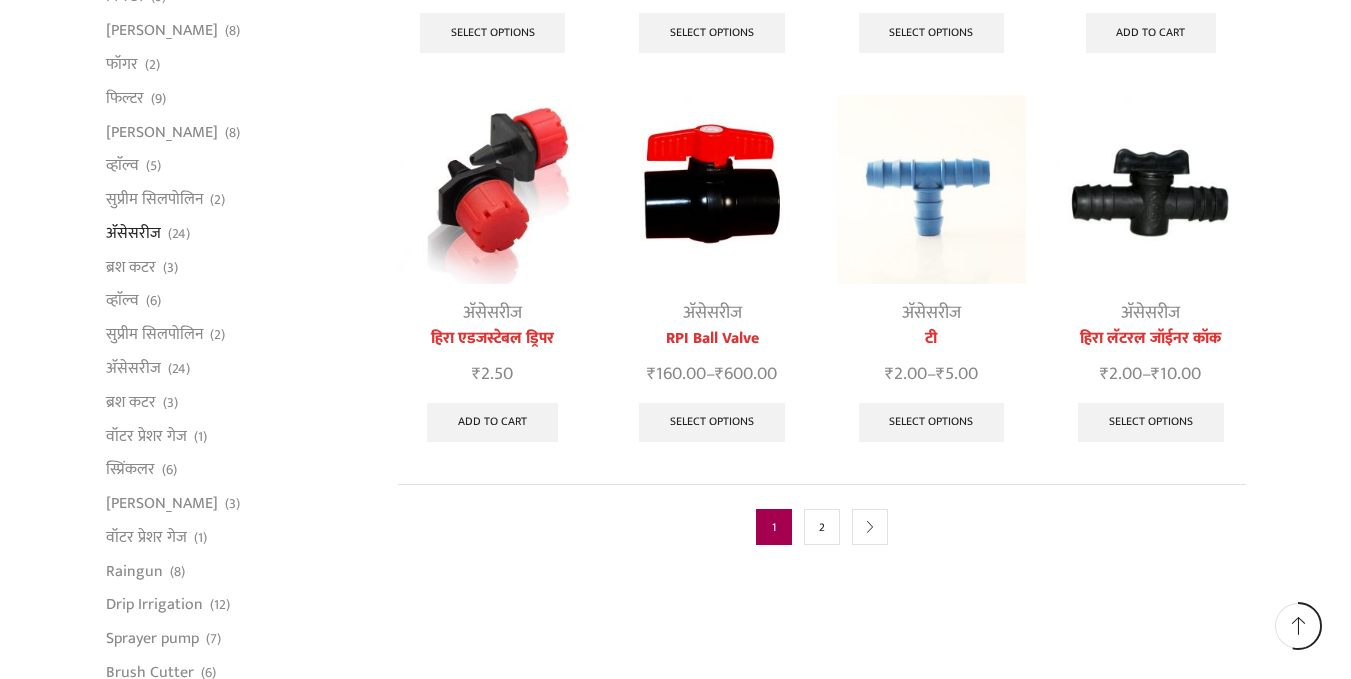 scroll, scrollTop: 1000, scrollLeft: 0, axis: vertical 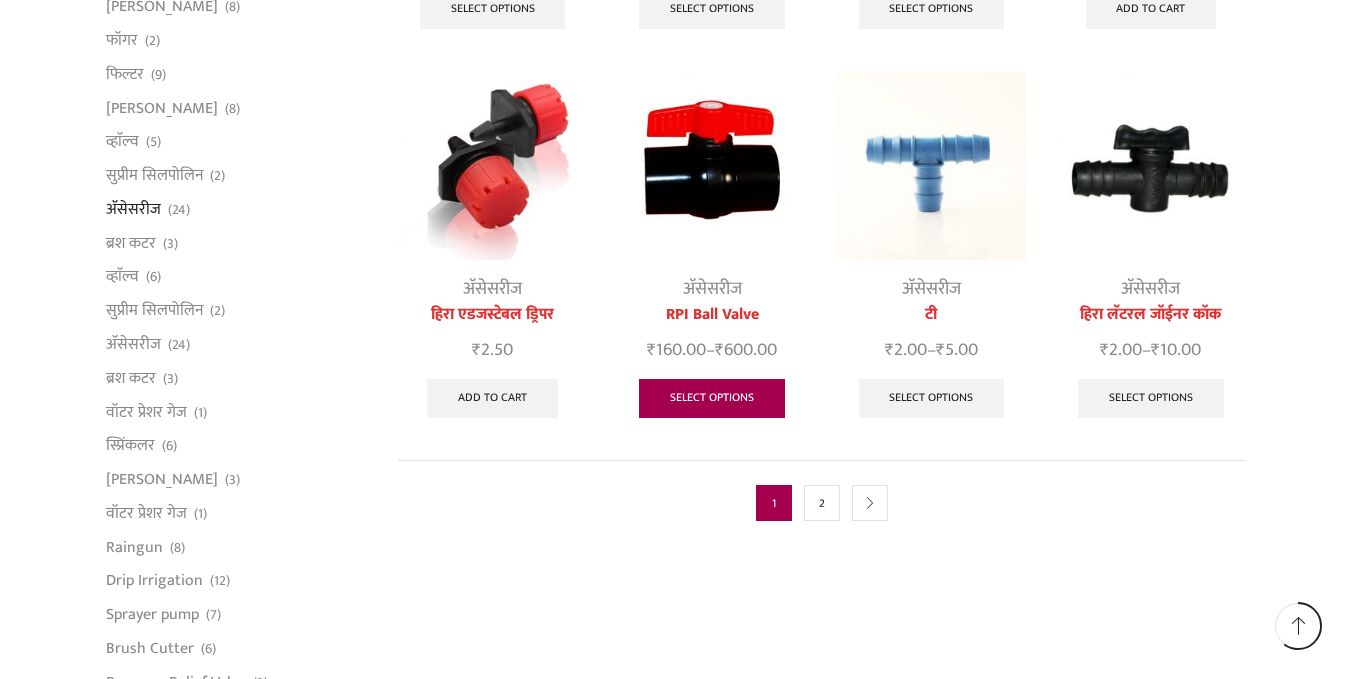 click on "Select options" at bounding box center [712, 399] 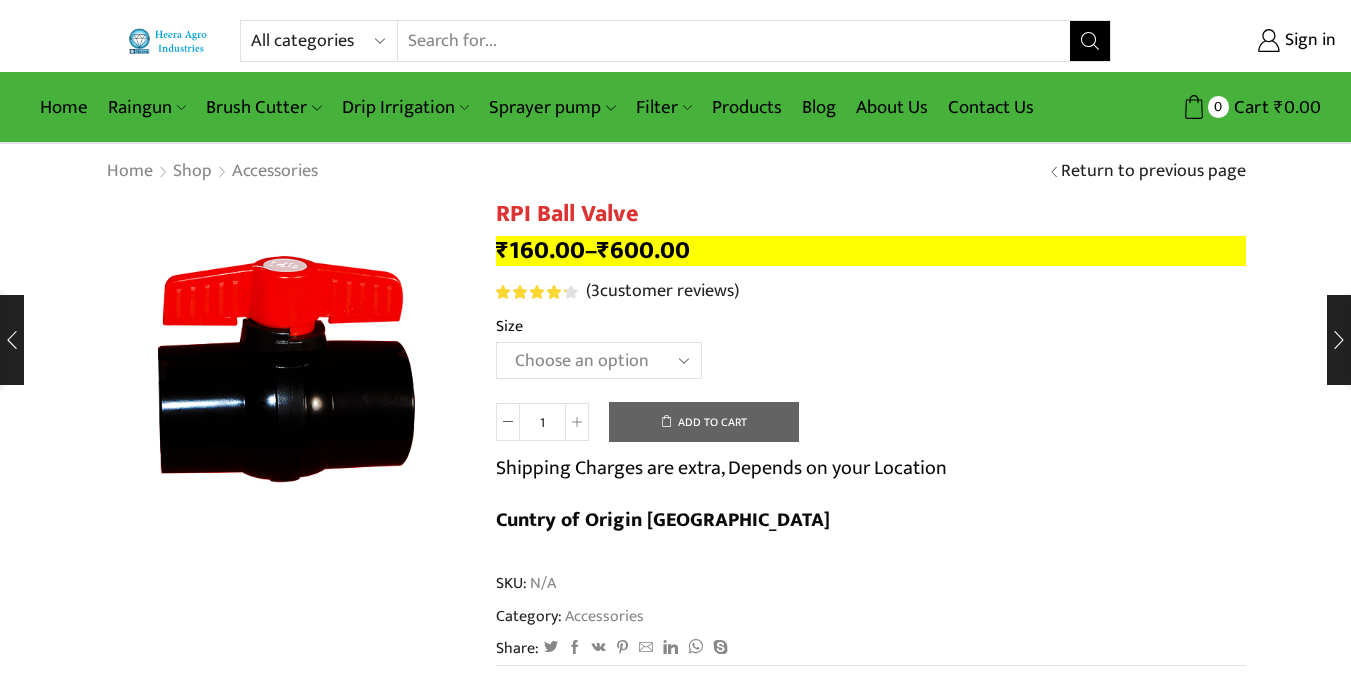 scroll, scrollTop: 0, scrollLeft: 0, axis: both 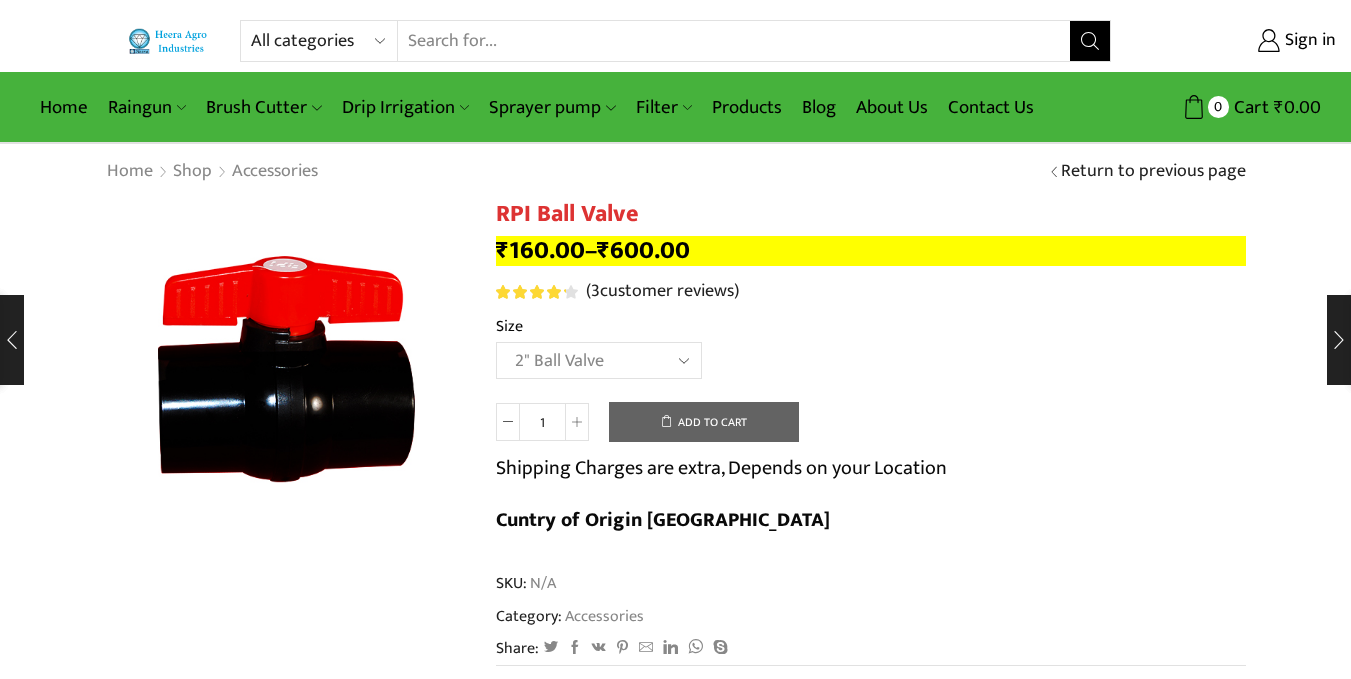 click on "Choose an option 2" Ball Valve 2.5" Ball Valve 3" Ball Valve 4" Ball Valve" 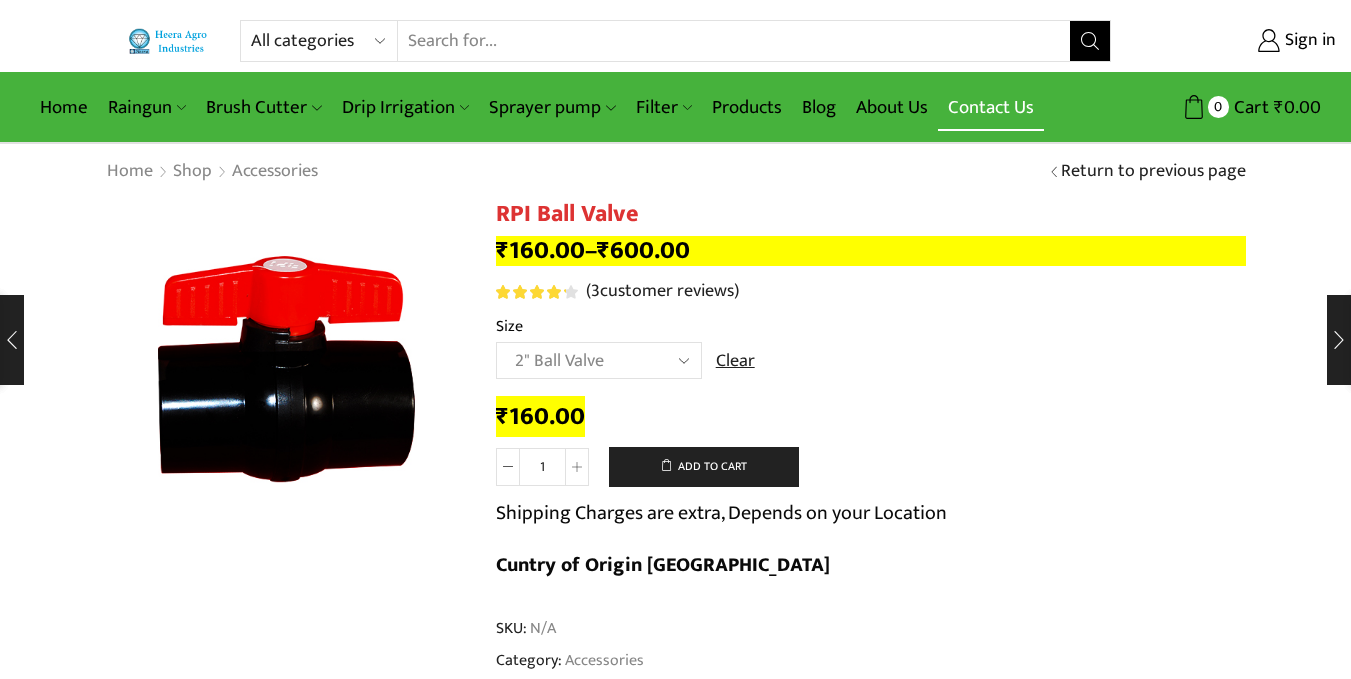 click on "Contact Us" at bounding box center (991, 107) 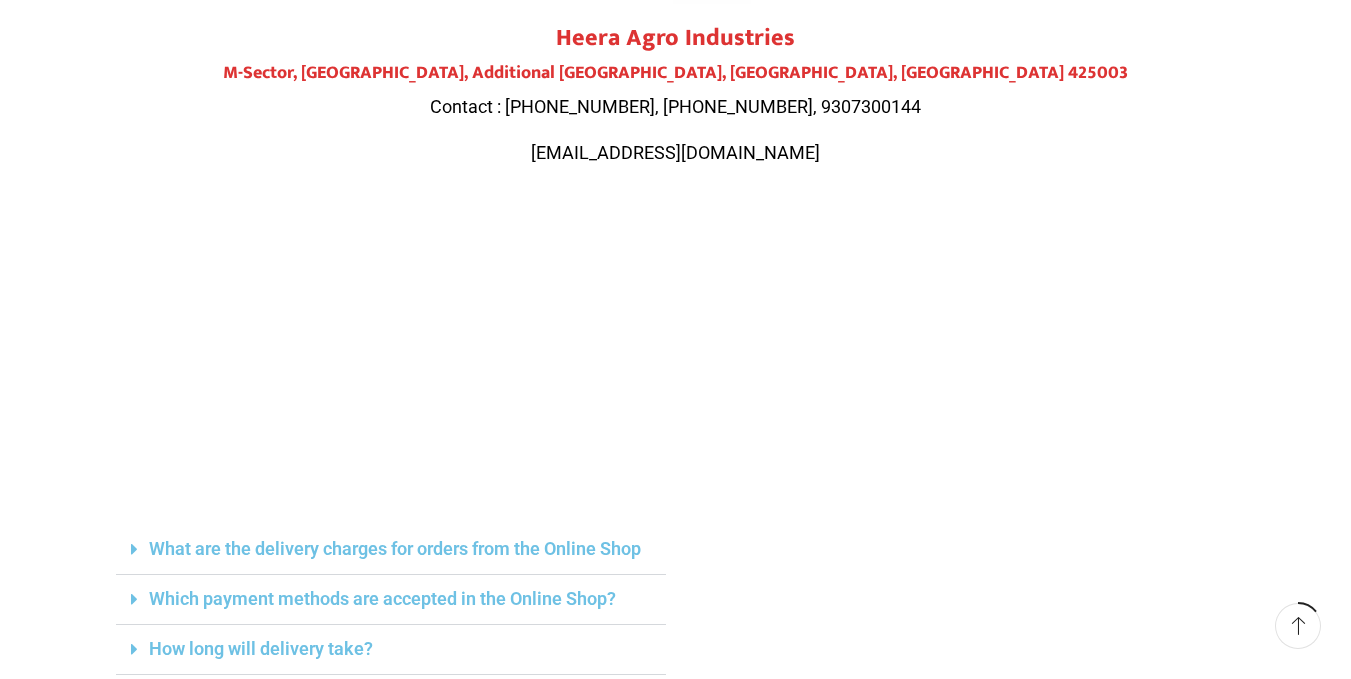 scroll, scrollTop: 0, scrollLeft: 0, axis: both 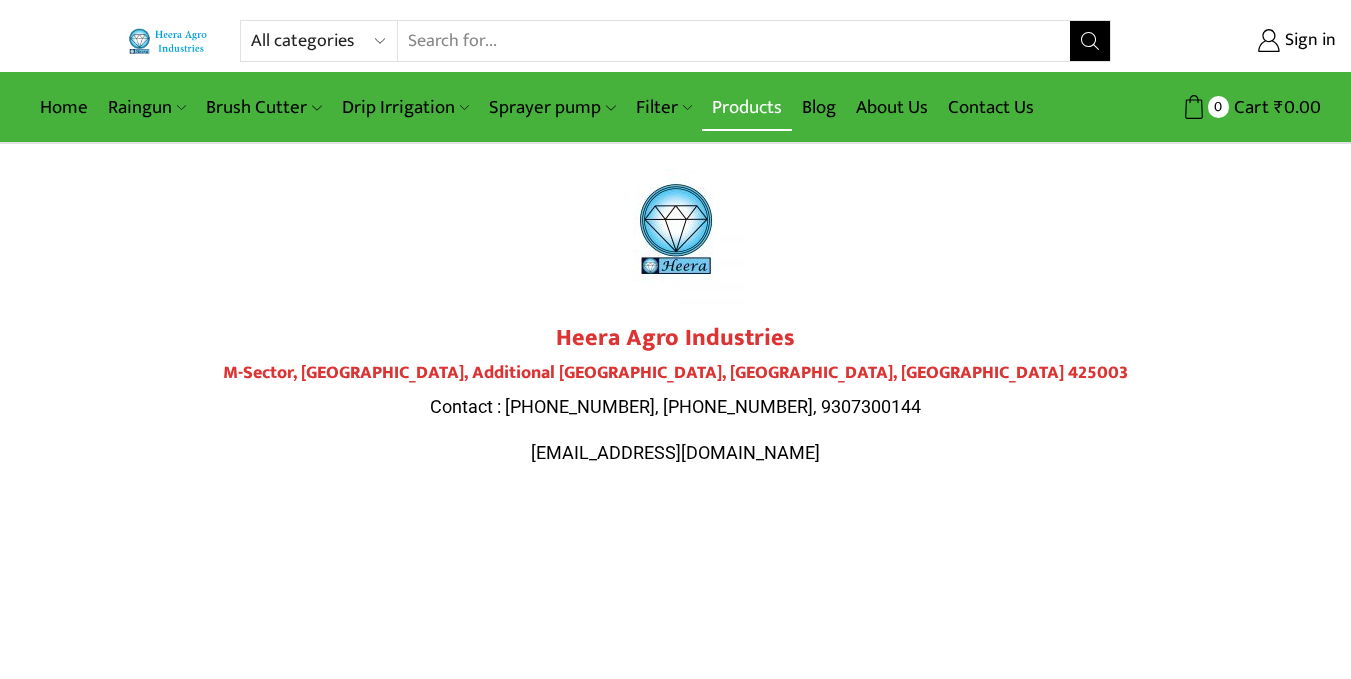 click on "Products" at bounding box center (747, 107) 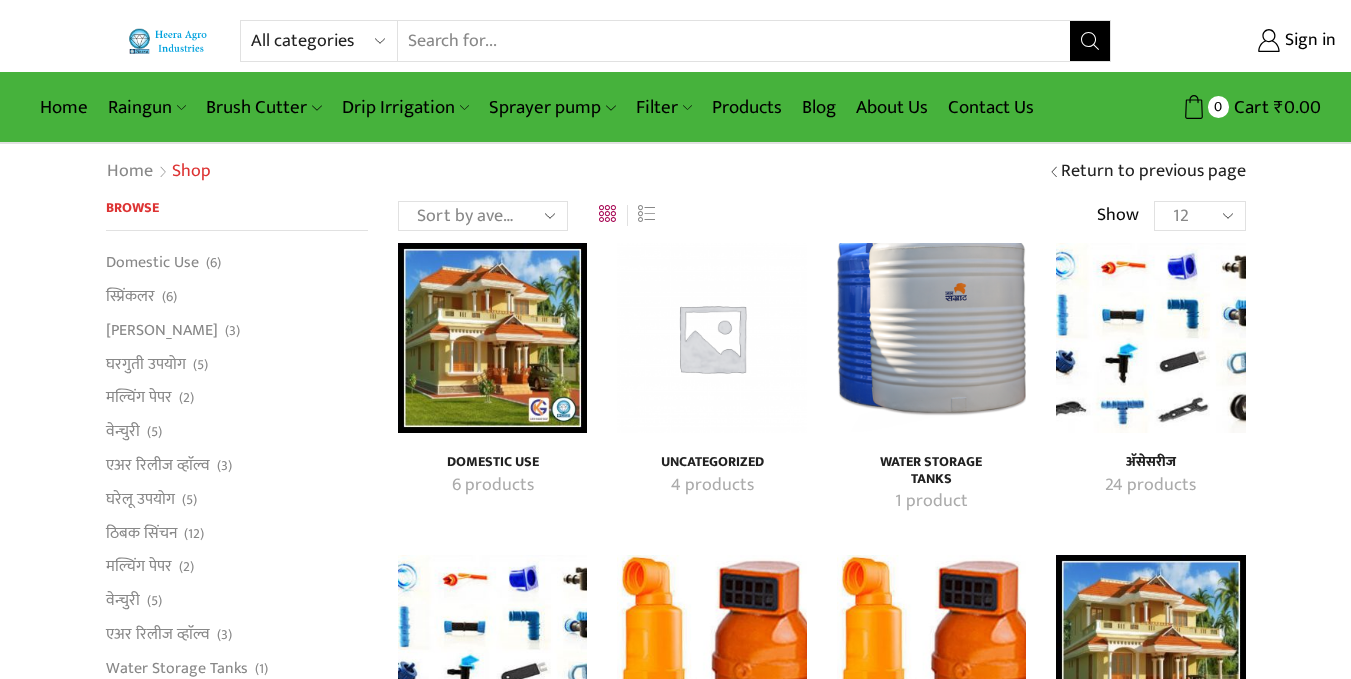 scroll, scrollTop: 0, scrollLeft: 0, axis: both 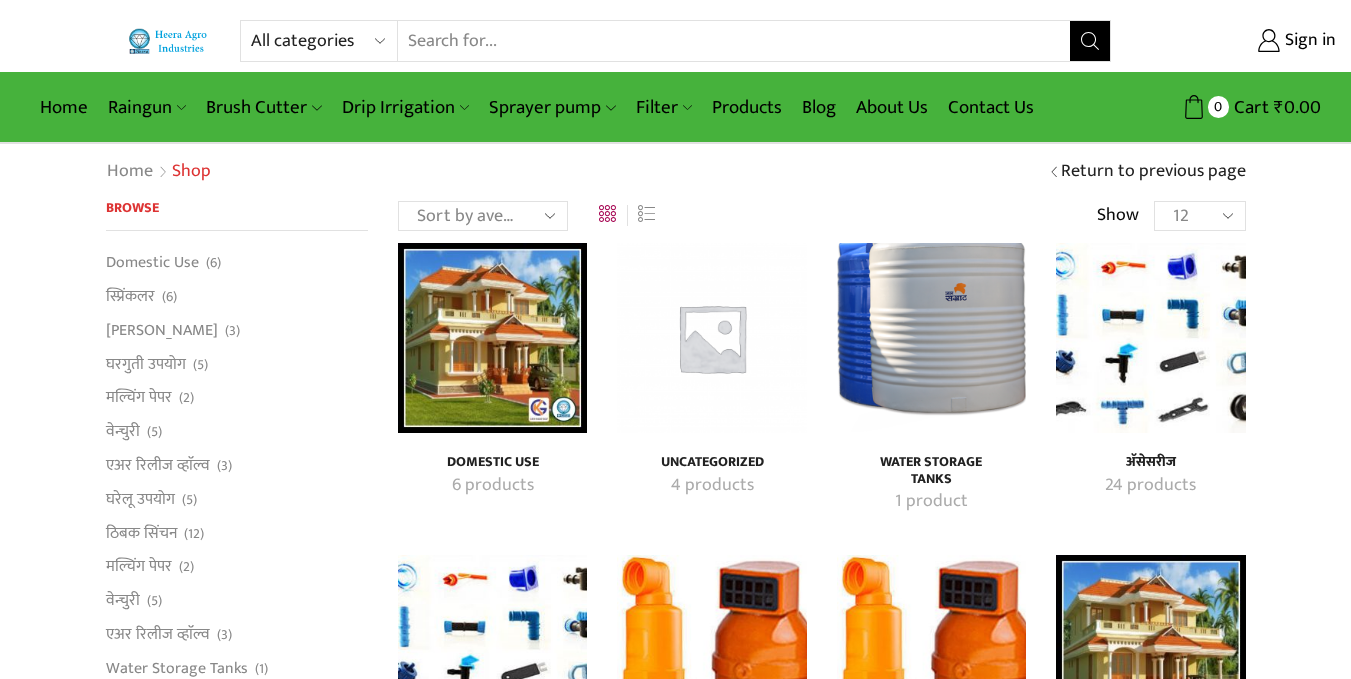 click at bounding box center [1150, 337] 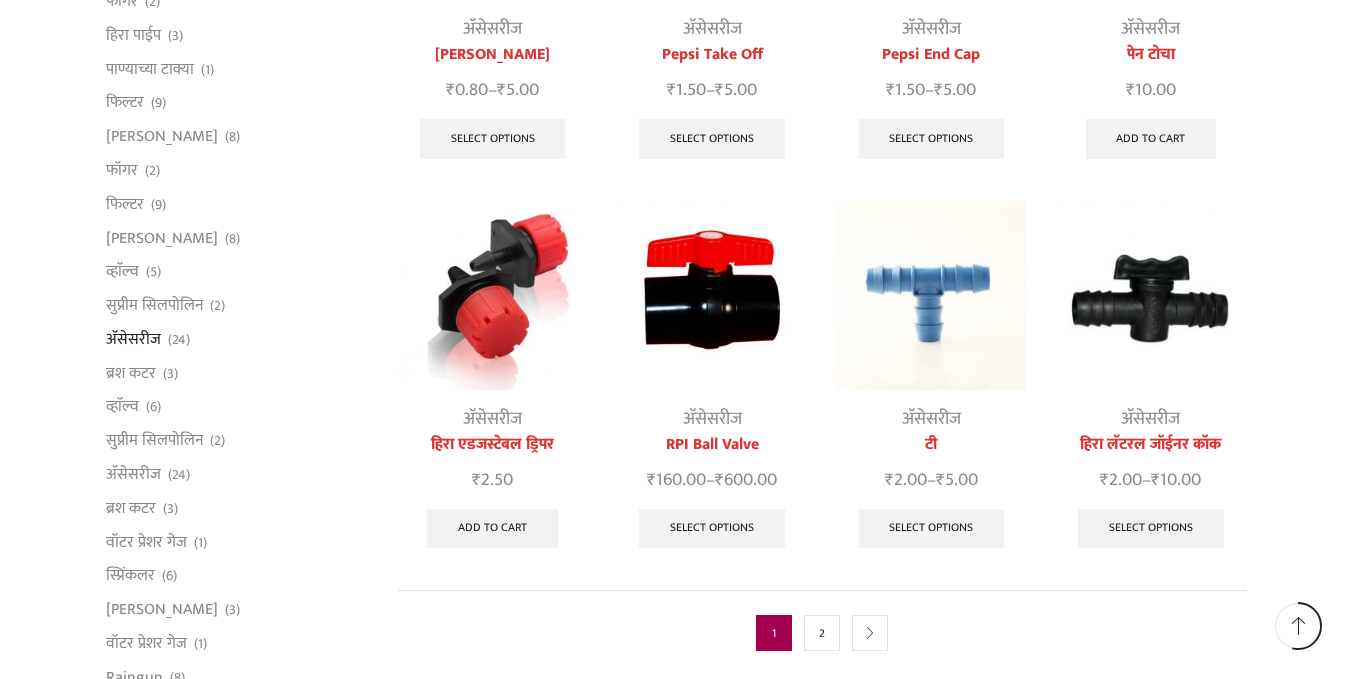 scroll, scrollTop: 900, scrollLeft: 0, axis: vertical 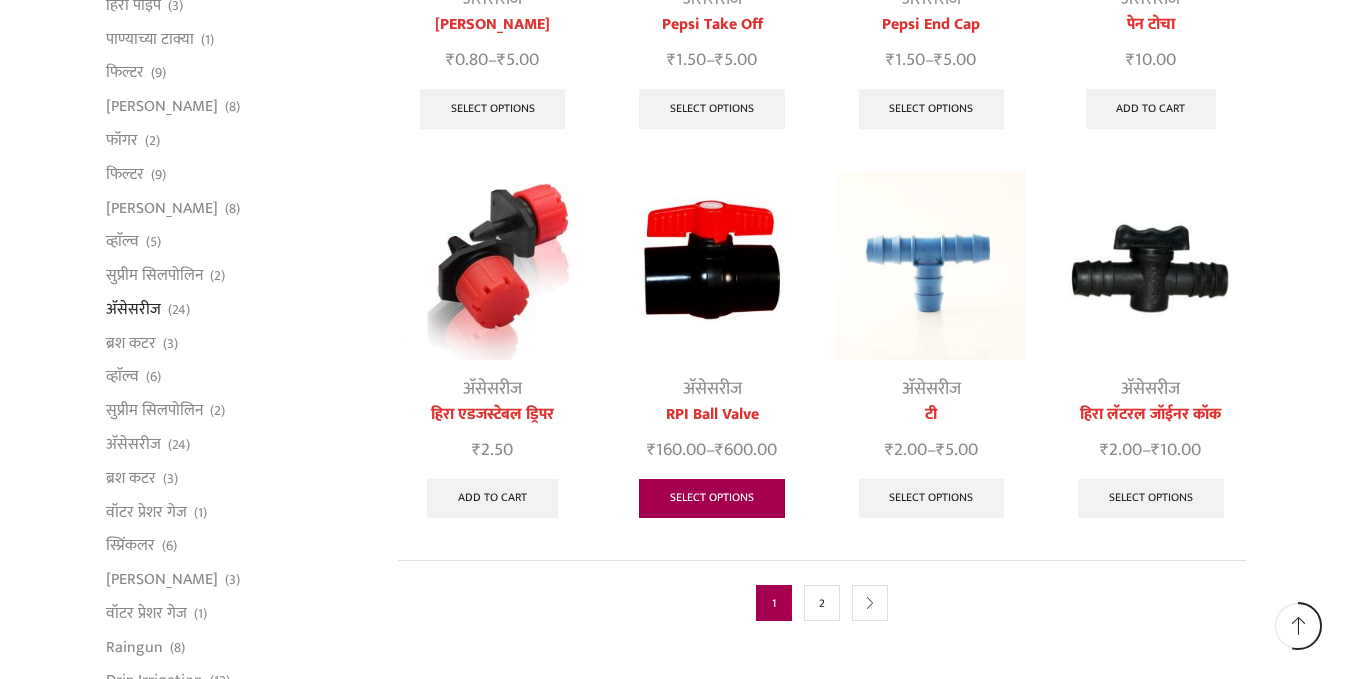 click on "Select options" at bounding box center (712, 499) 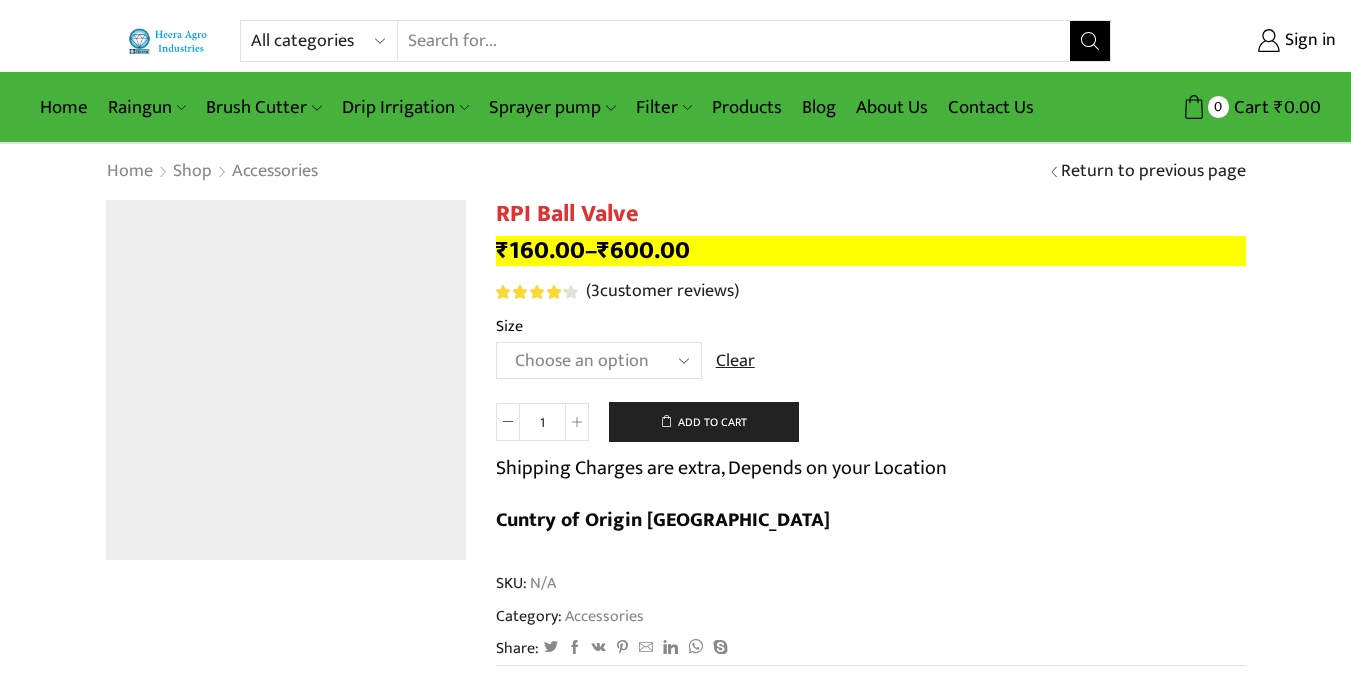 scroll, scrollTop: 0, scrollLeft: 0, axis: both 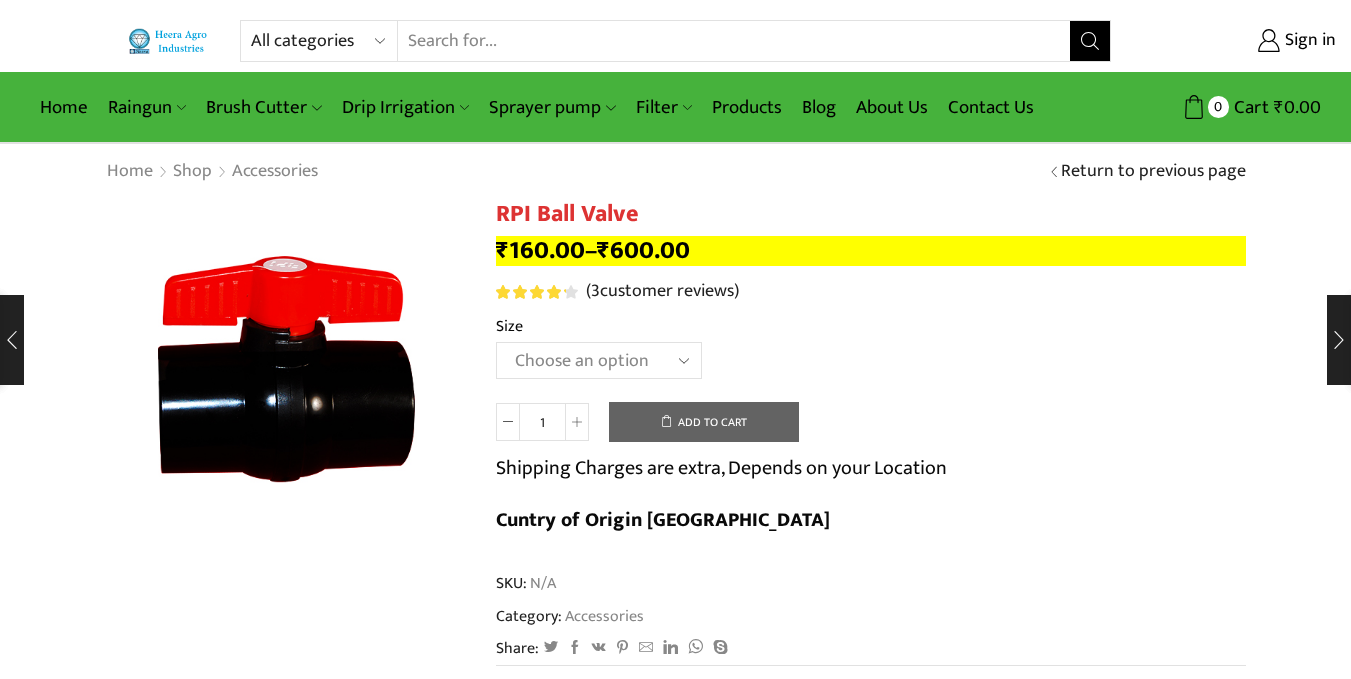 click on "Choose an option 2" Ball Valve 2.5" Ball Valve 3" Ball Valve 4" Ball Valve" 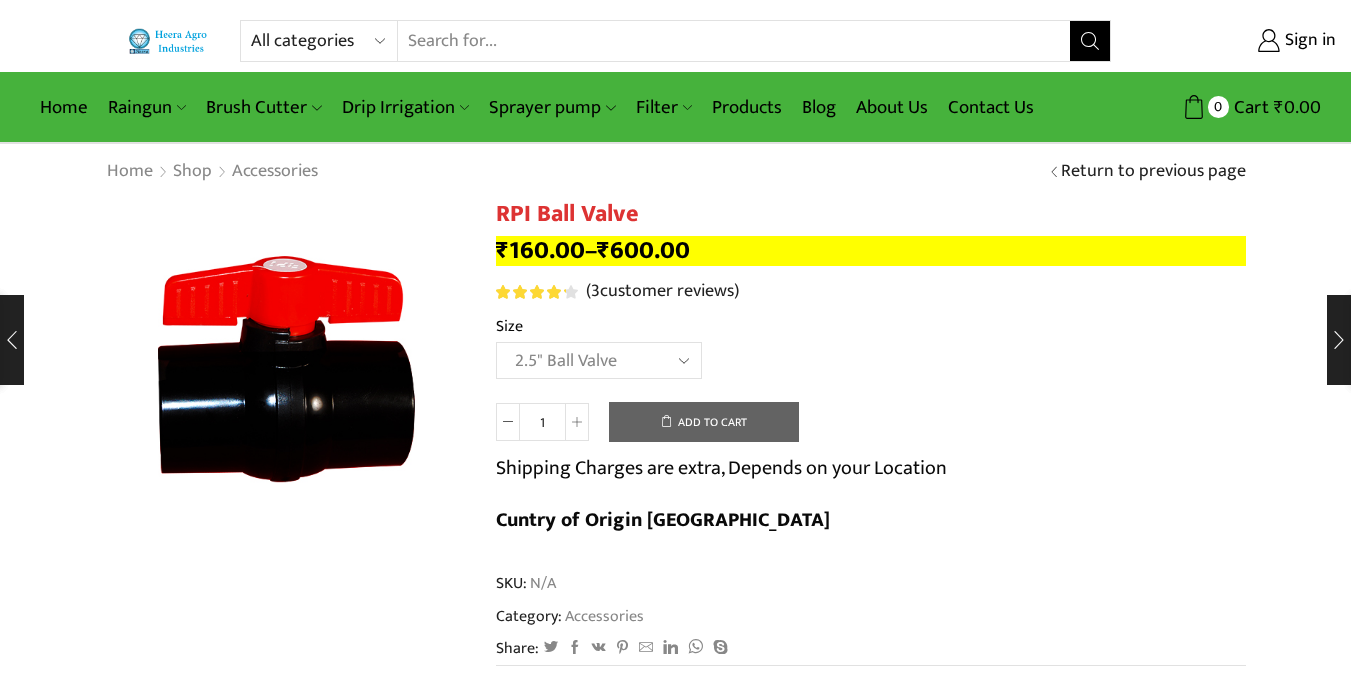 click on "Choose an option 2" Ball Valve 2.5" Ball Valve 3" Ball Valve 4" Ball Valve" 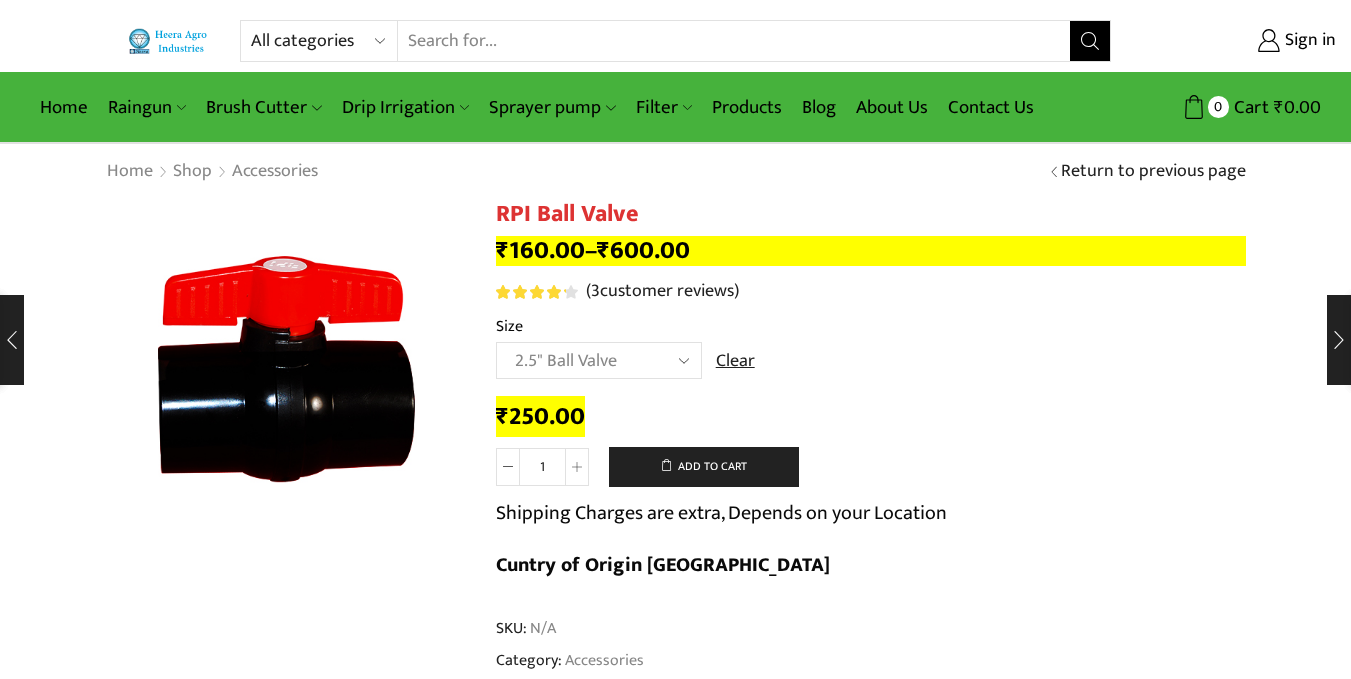 click on "Choose an option 2" Ball Valve 2.5" Ball Valve 3" Ball Valve 4" Ball Valve" 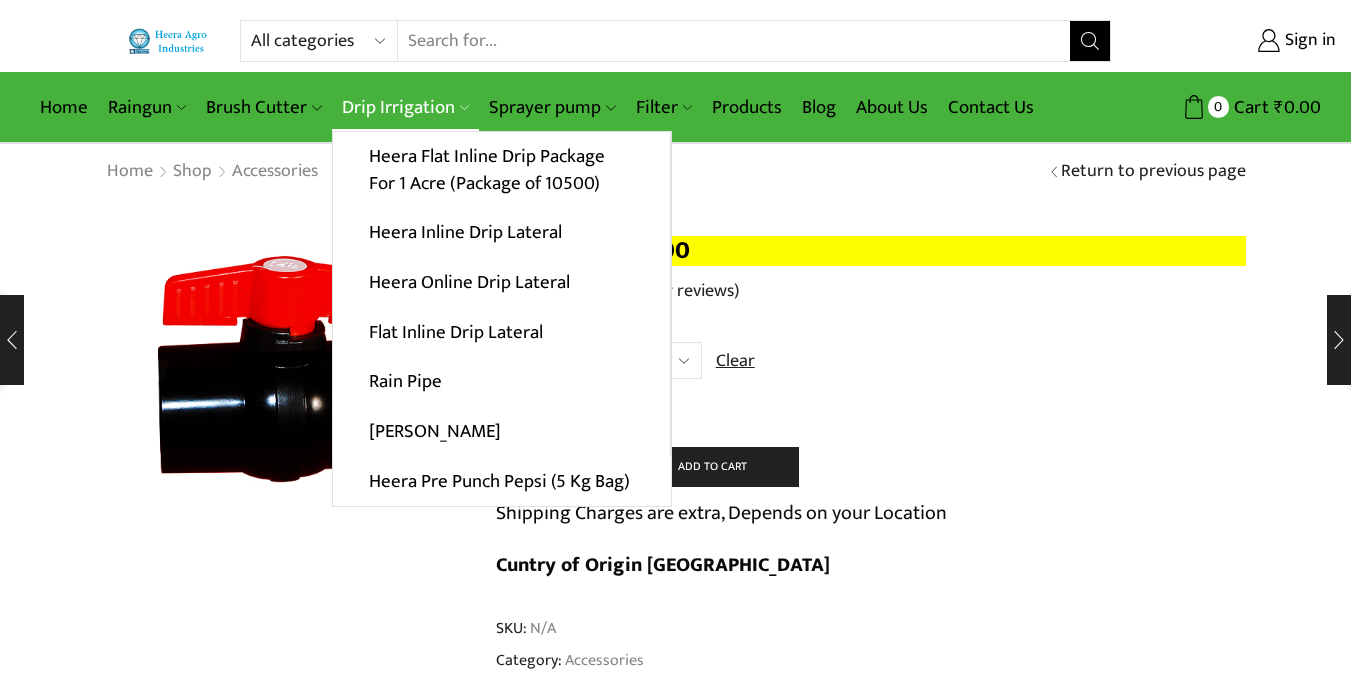 click on "Drip Irrigation" at bounding box center (405, 107) 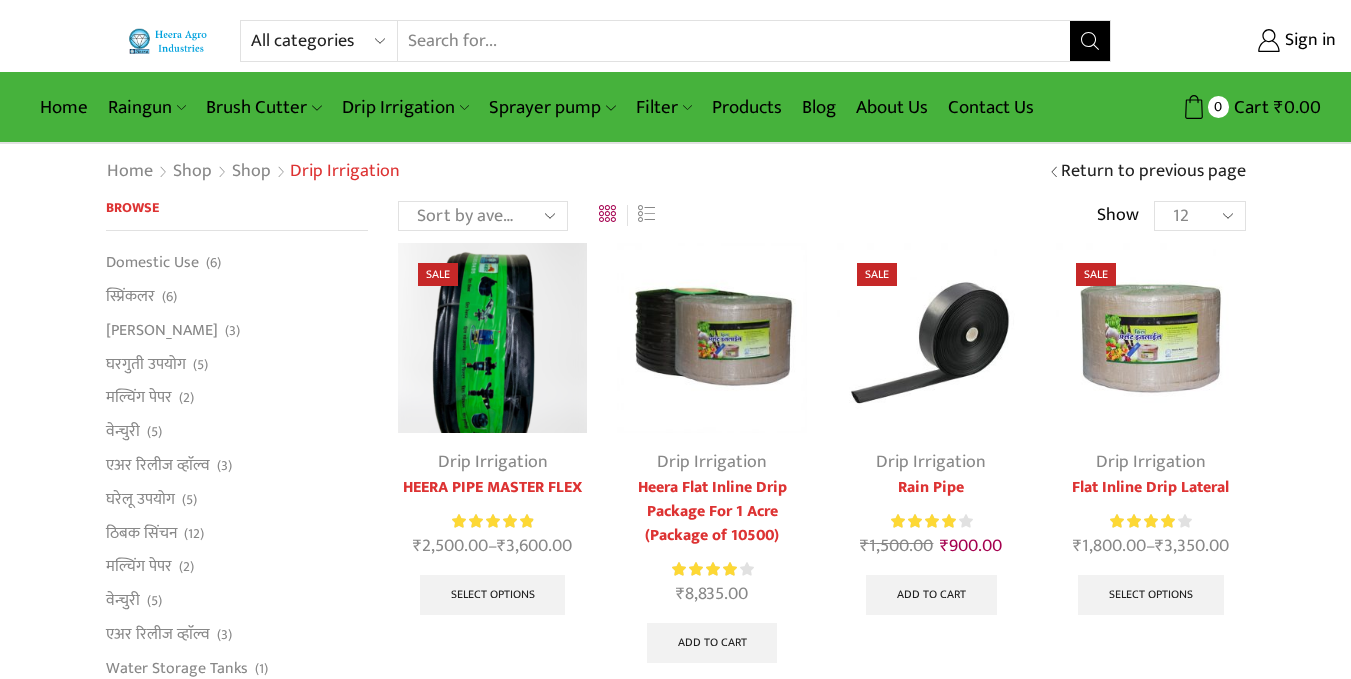 scroll, scrollTop: 0, scrollLeft: 0, axis: both 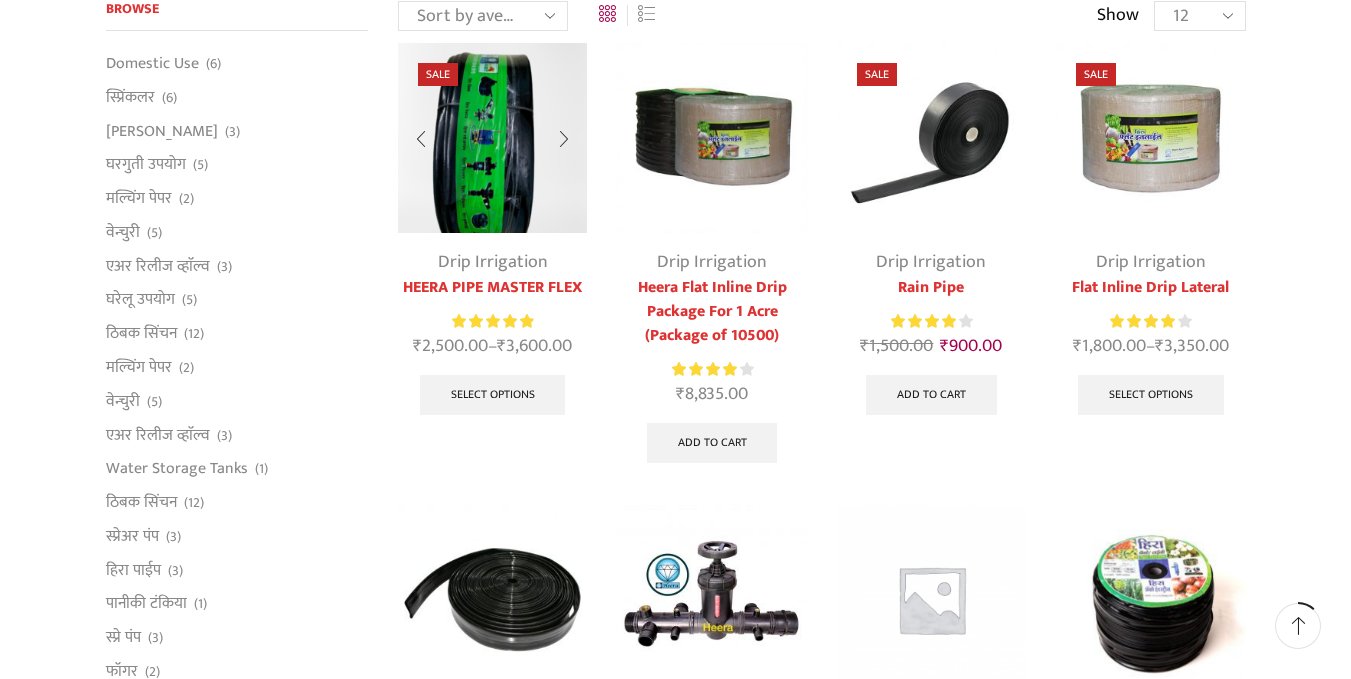 click at bounding box center (492, 137) 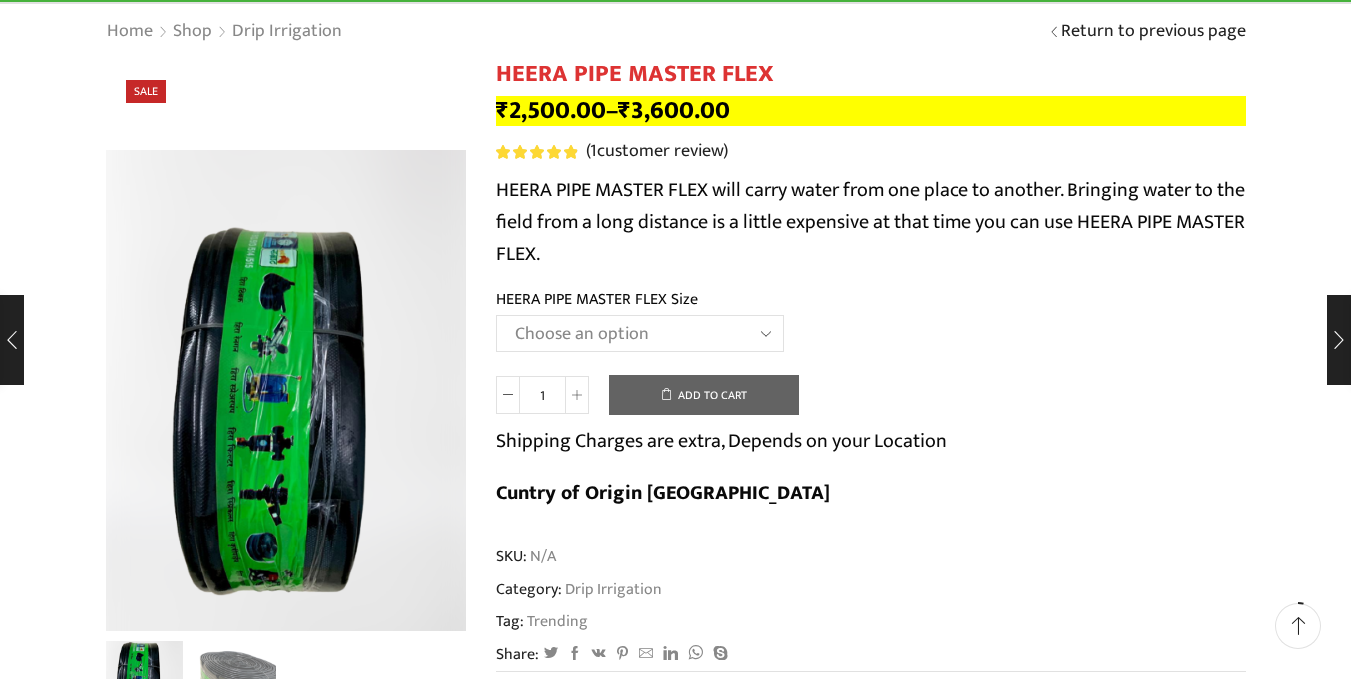 scroll, scrollTop: 100, scrollLeft: 0, axis: vertical 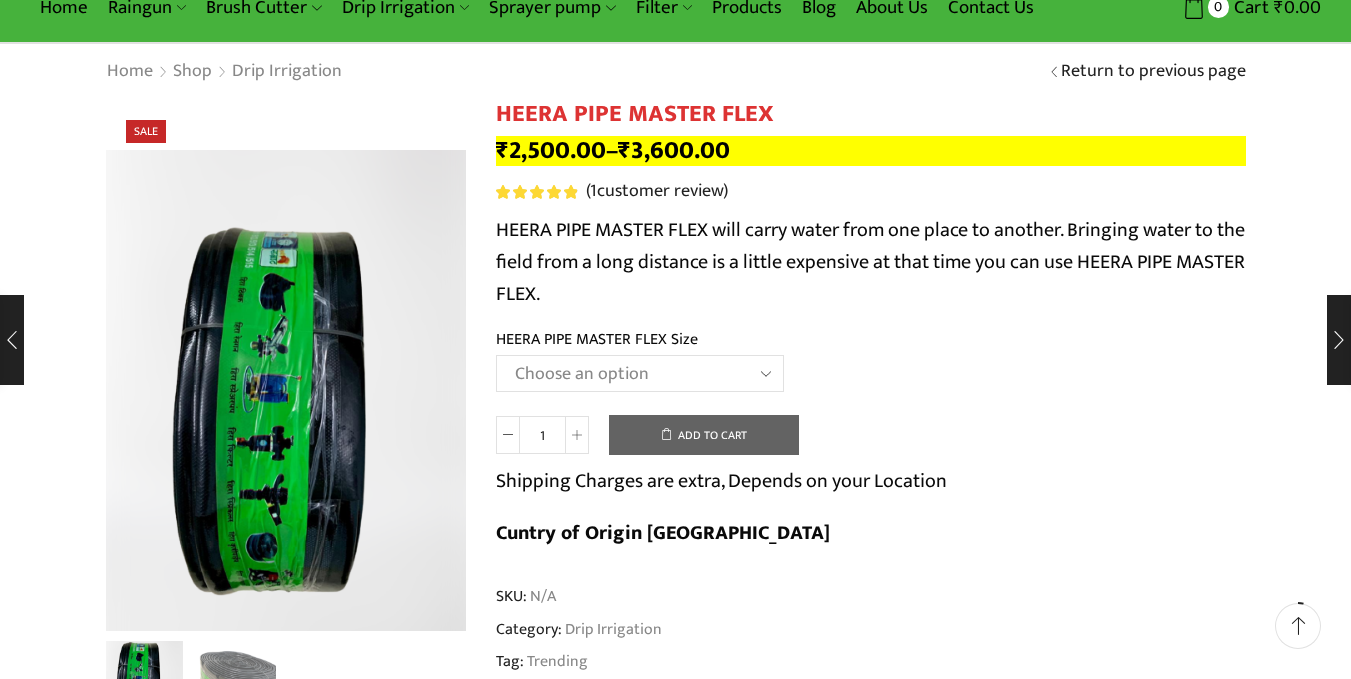 click on "Choose an option HEERA PIPE MASTER FLEX 3″ HEERA PIPE MASTER FLEX 4″" 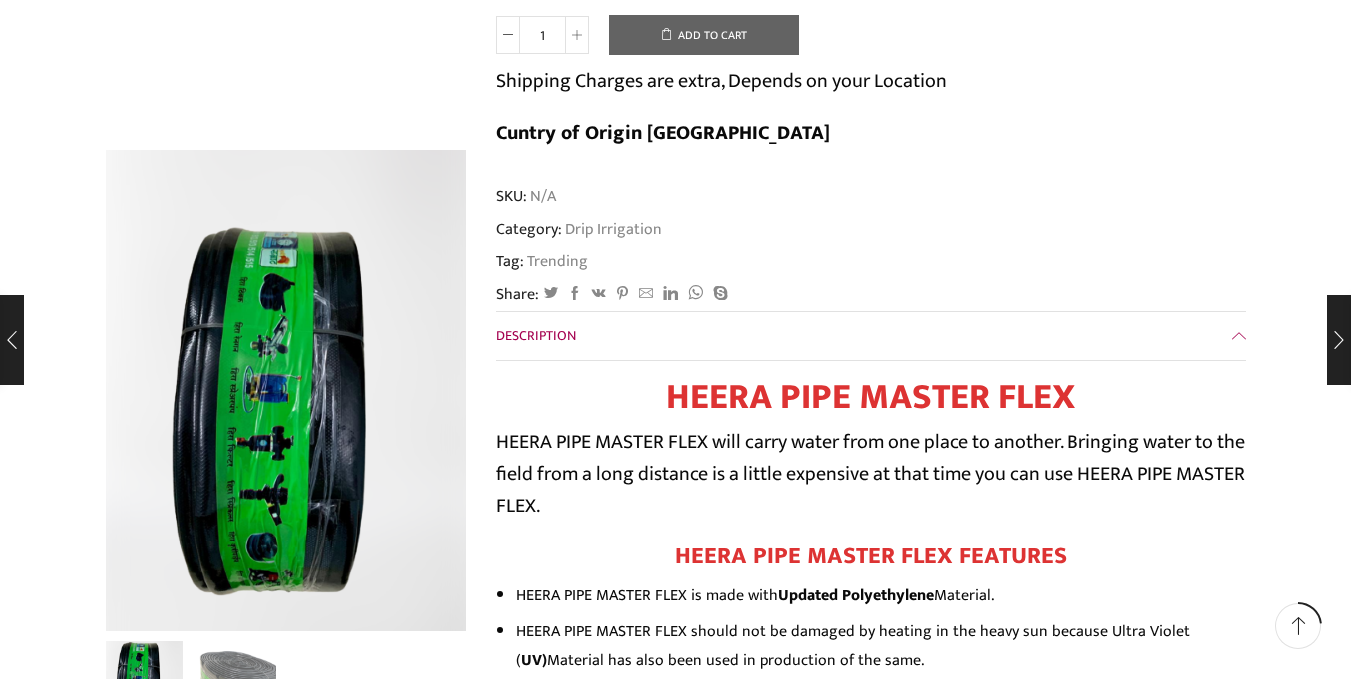 scroll, scrollTop: 800, scrollLeft: 0, axis: vertical 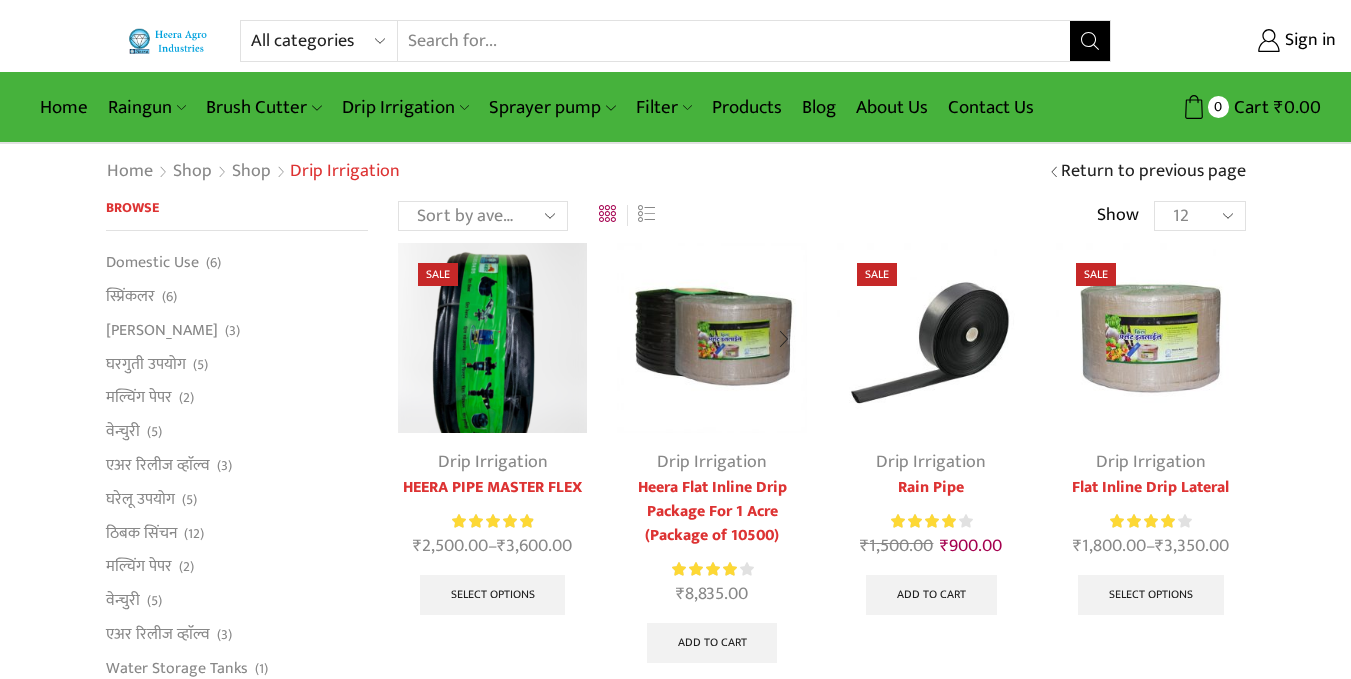 click at bounding box center [784, 339] 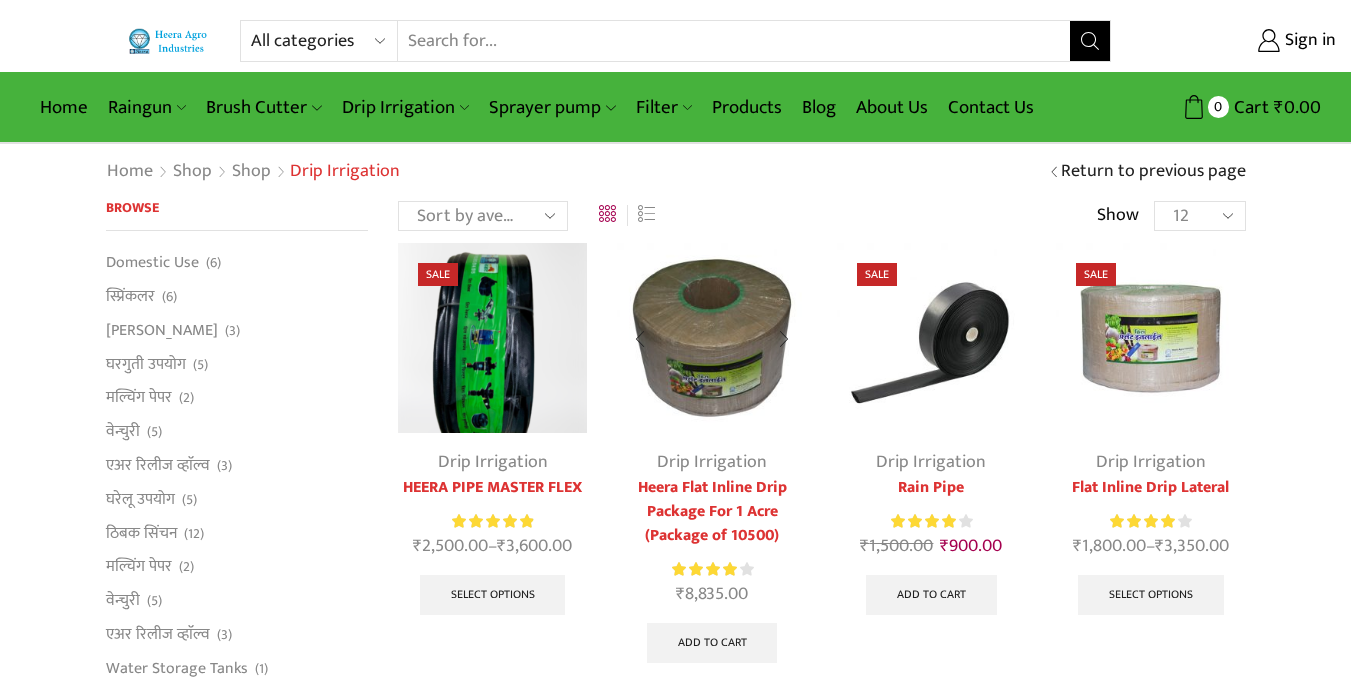 click on "Heera Flat Inline Drip Package For 1 Acre (Package of 10500)" at bounding box center (711, 512) 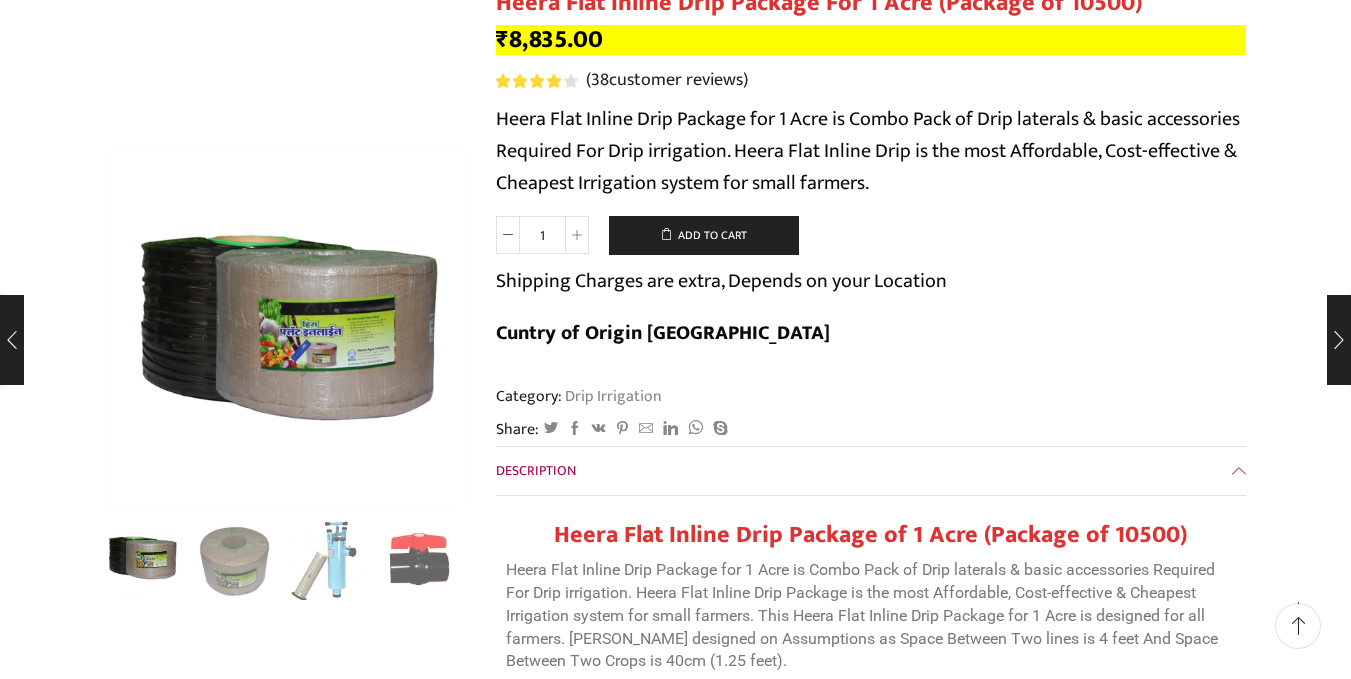 scroll, scrollTop: 100, scrollLeft: 0, axis: vertical 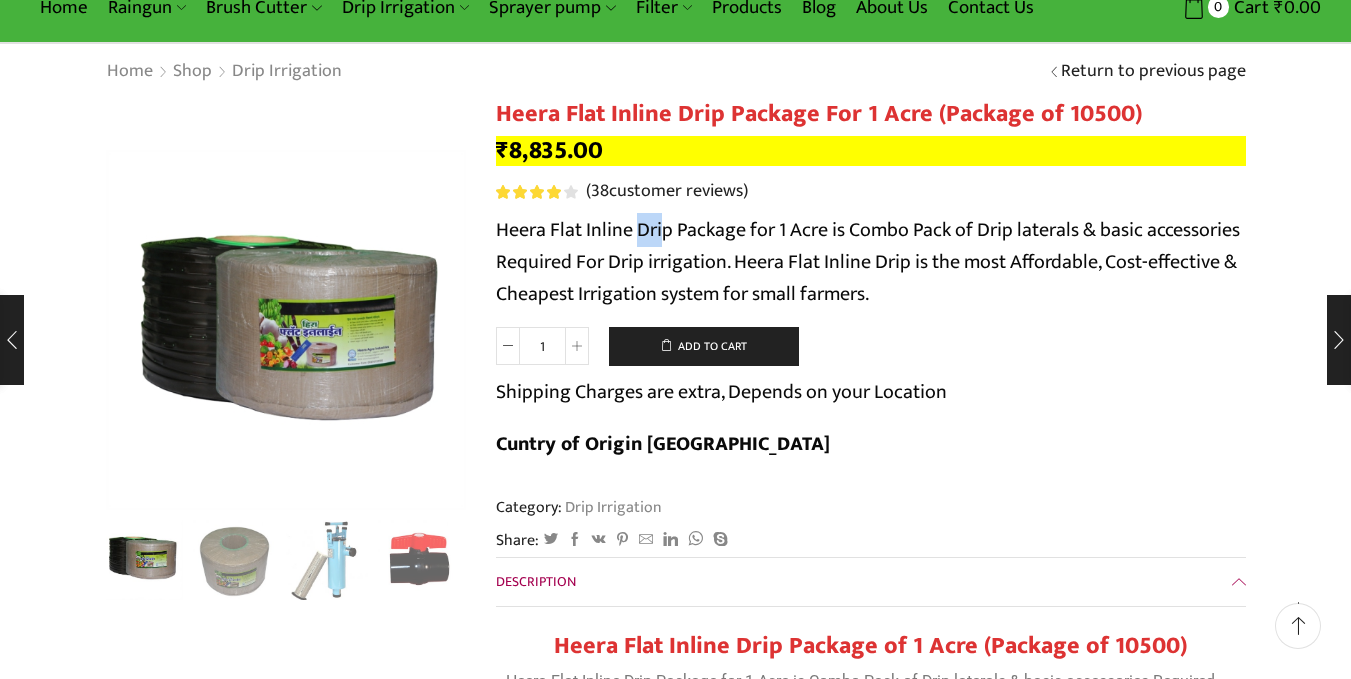 drag, startPoint x: 636, startPoint y: 230, endPoint x: 660, endPoint y: 239, distance: 25.632011 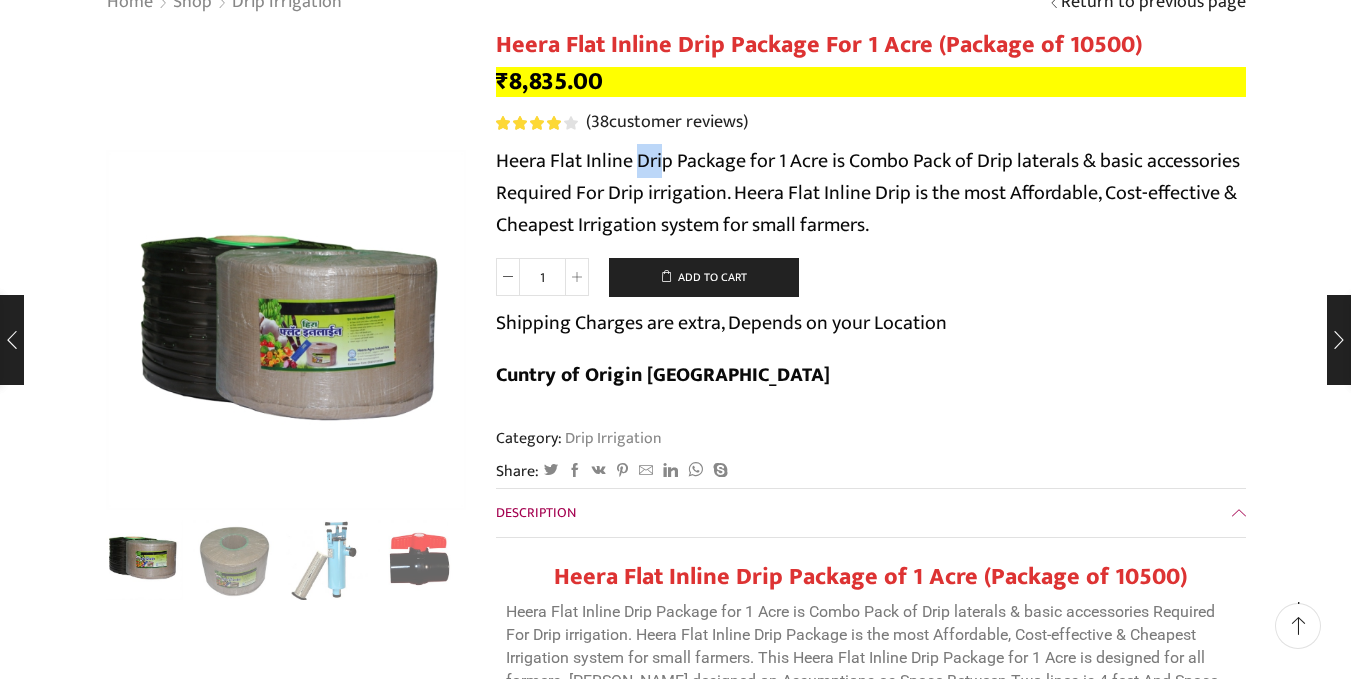 scroll, scrollTop: 0, scrollLeft: 0, axis: both 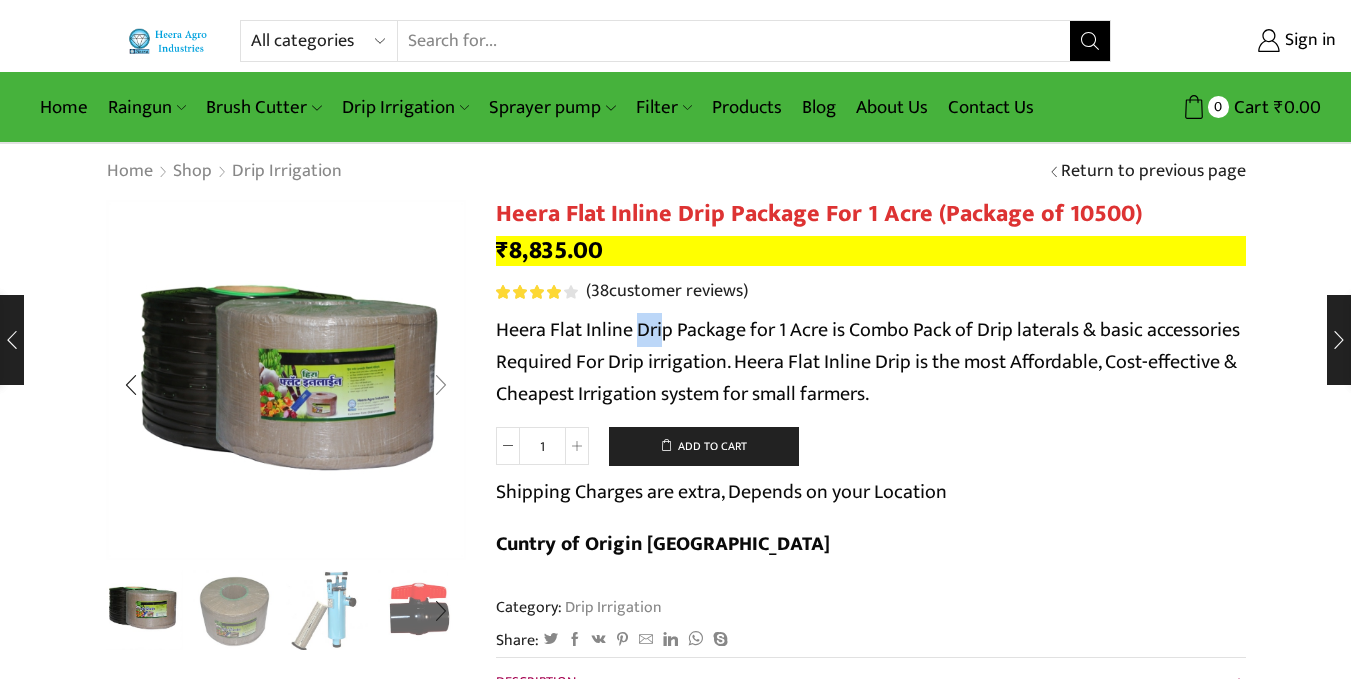 click at bounding box center (441, 385) 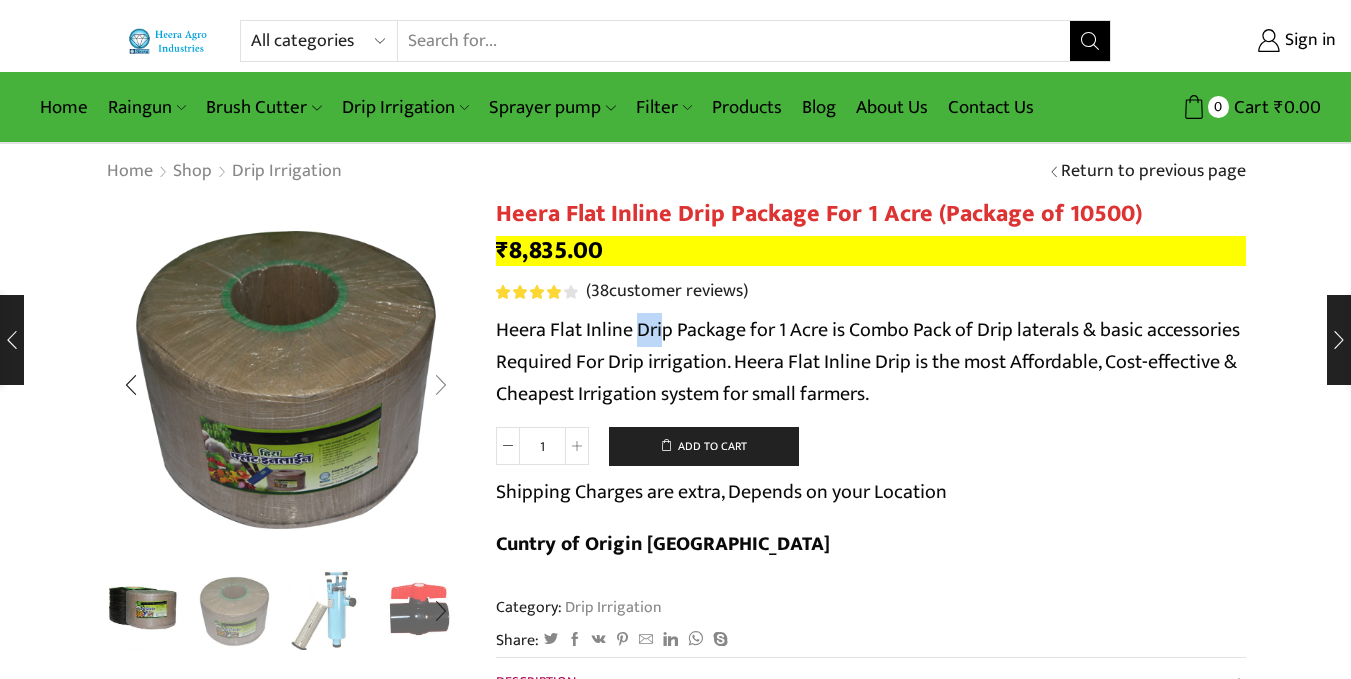 click at bounding box center [441, 385] 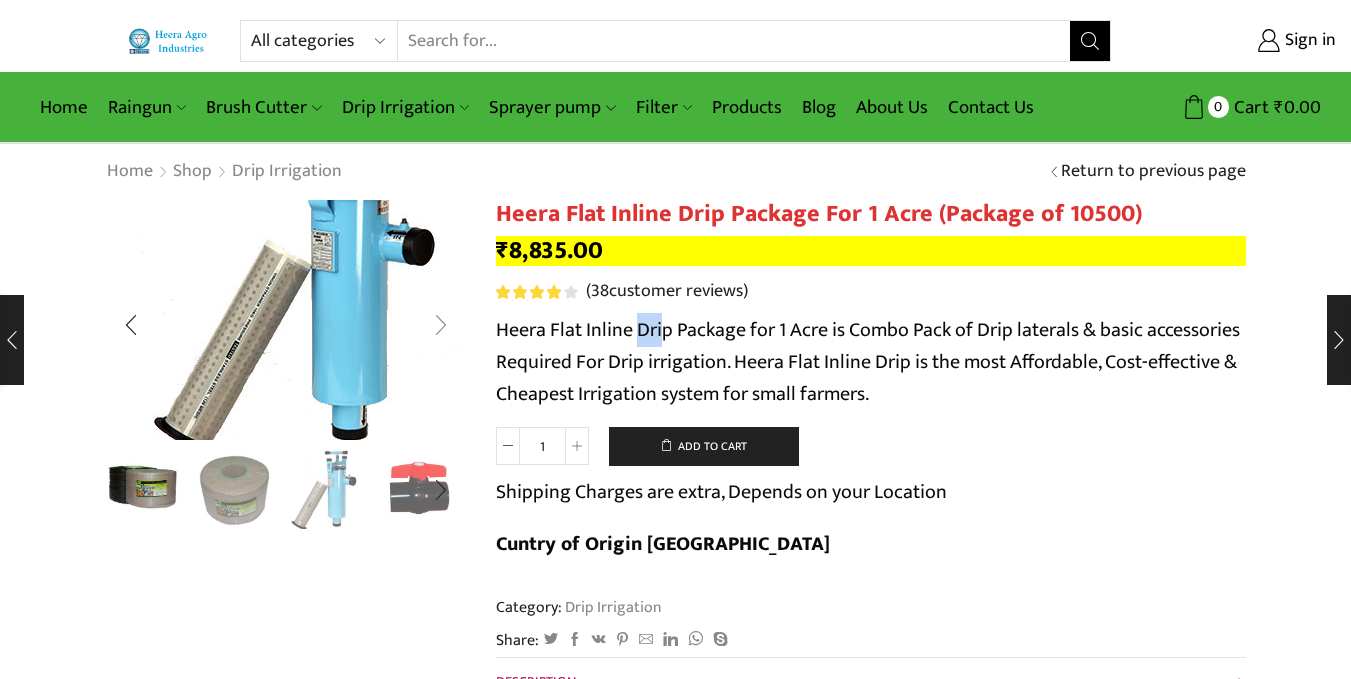 click at bounding box center (308, 286) 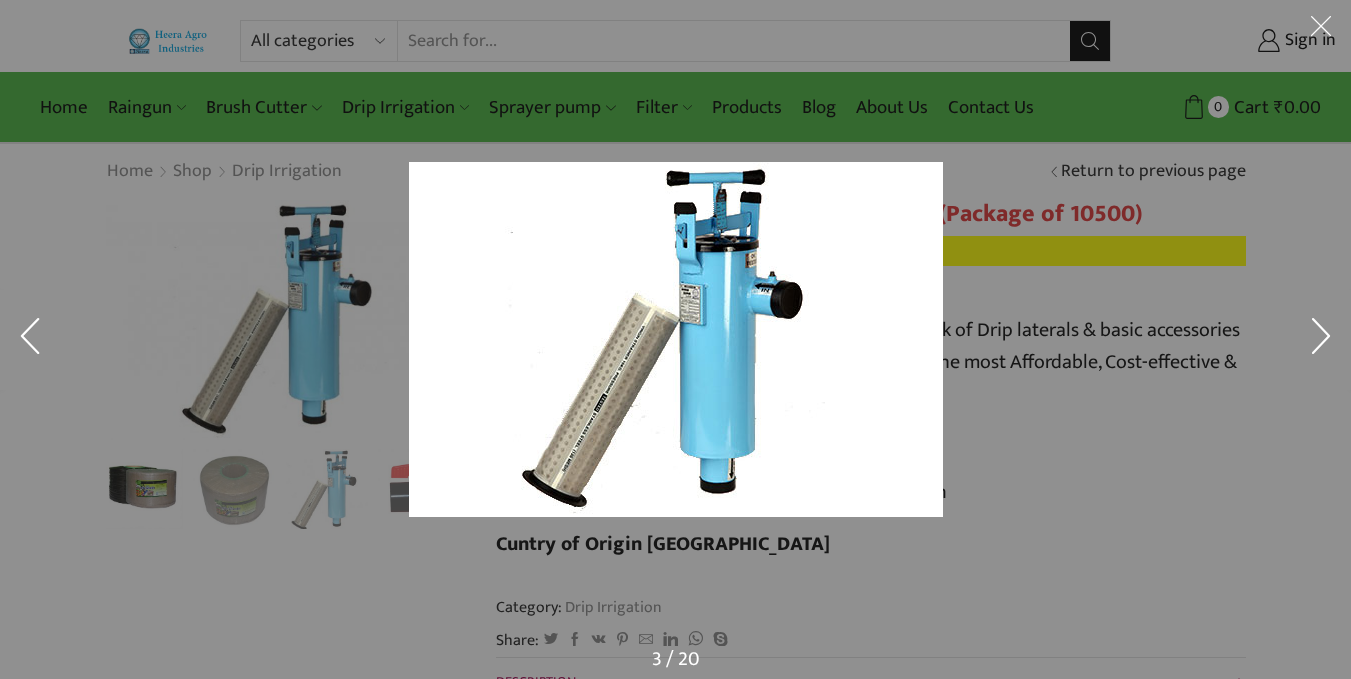 click at bounding box center (675, 339) 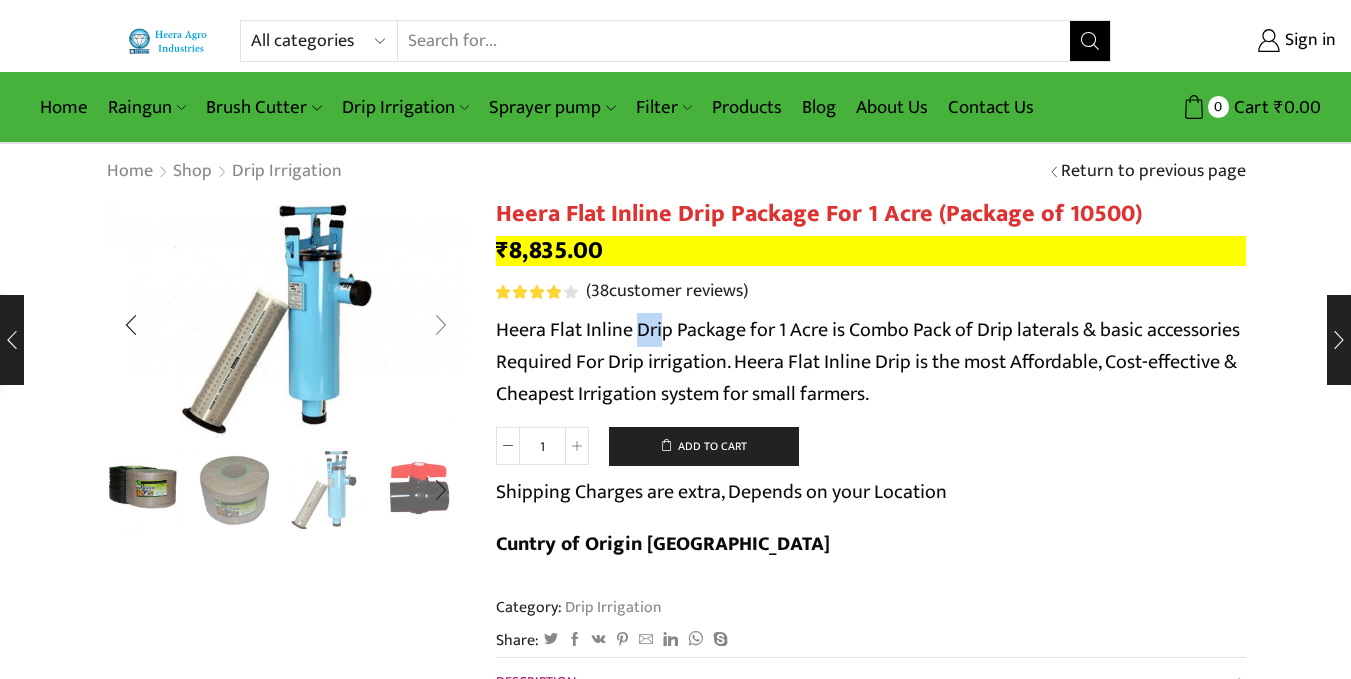 click at bounding box center (441, 325) 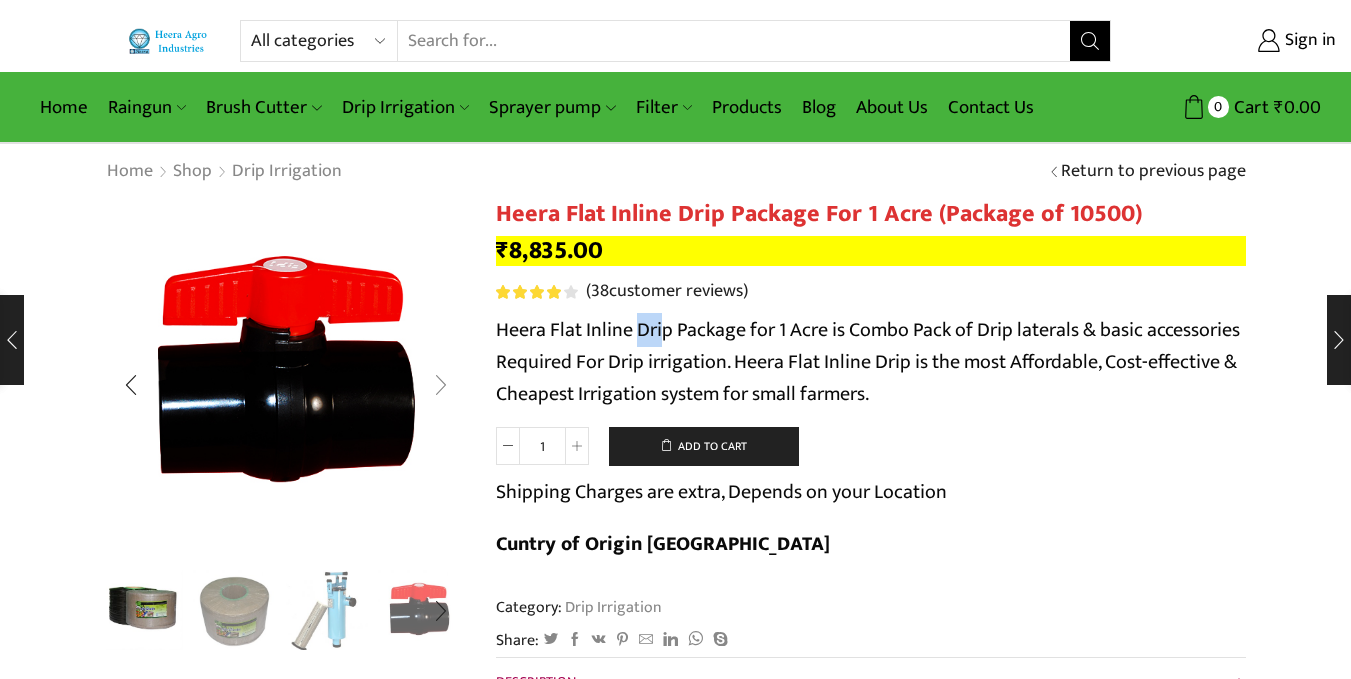 click at bounding box center (441, 385) 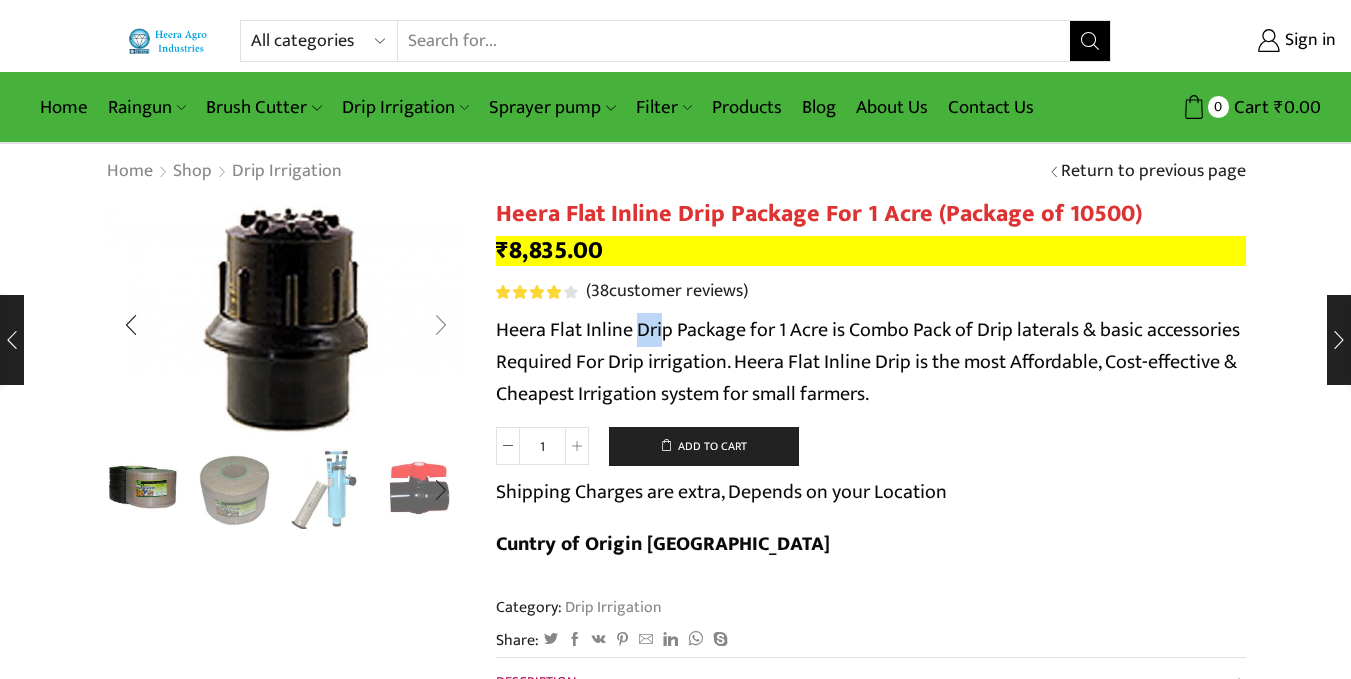 click at bounding box center [441, 325] 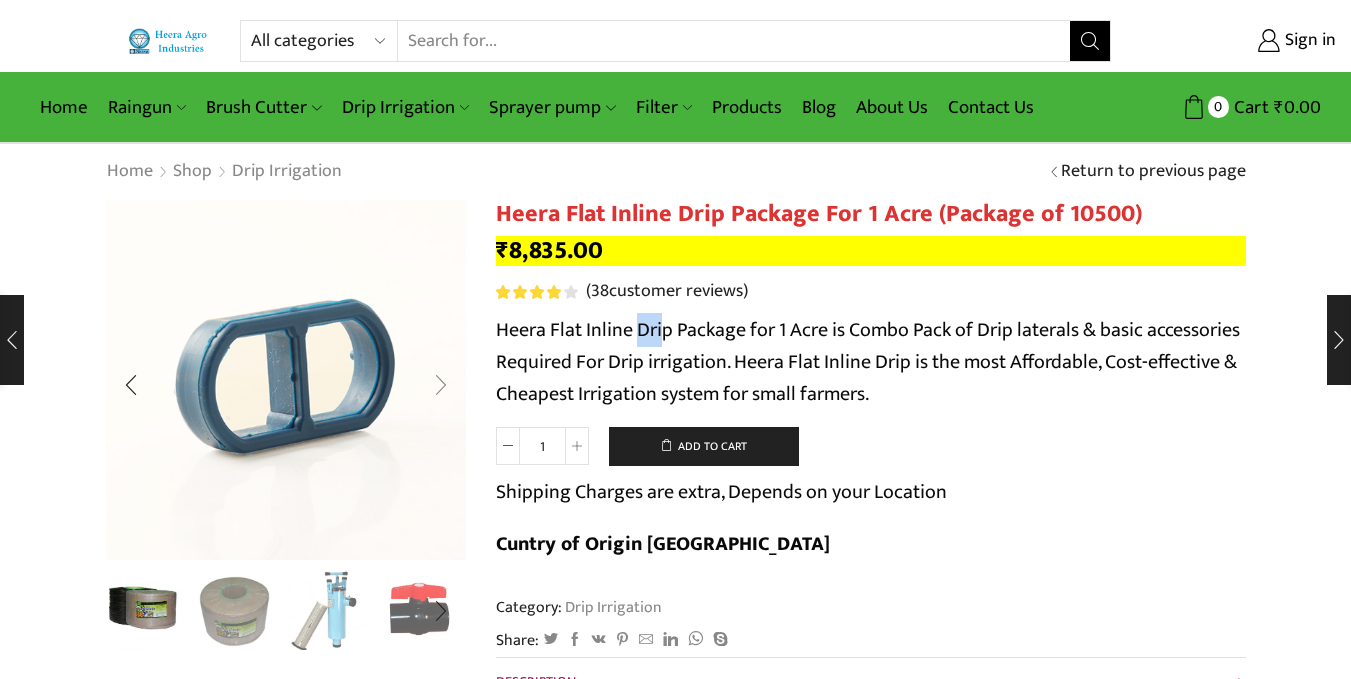 click at bounding box center [441, 385] 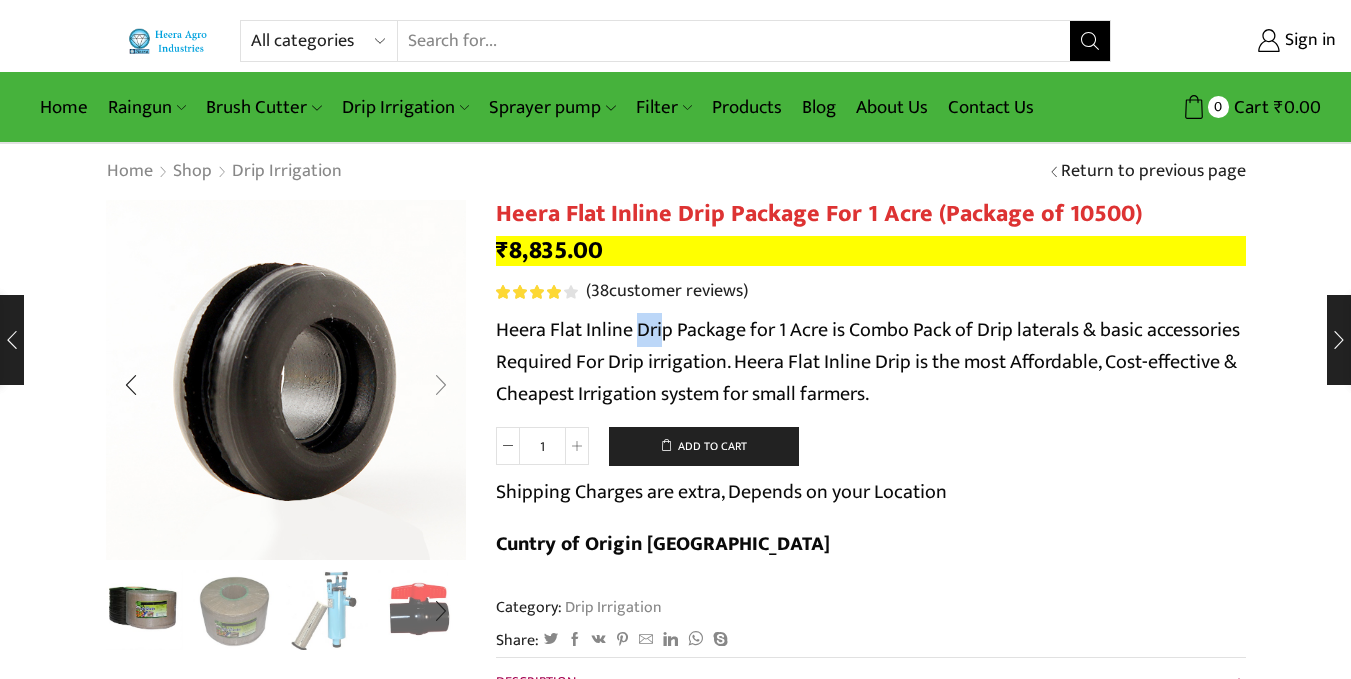 click at bounding box center (441, 385) 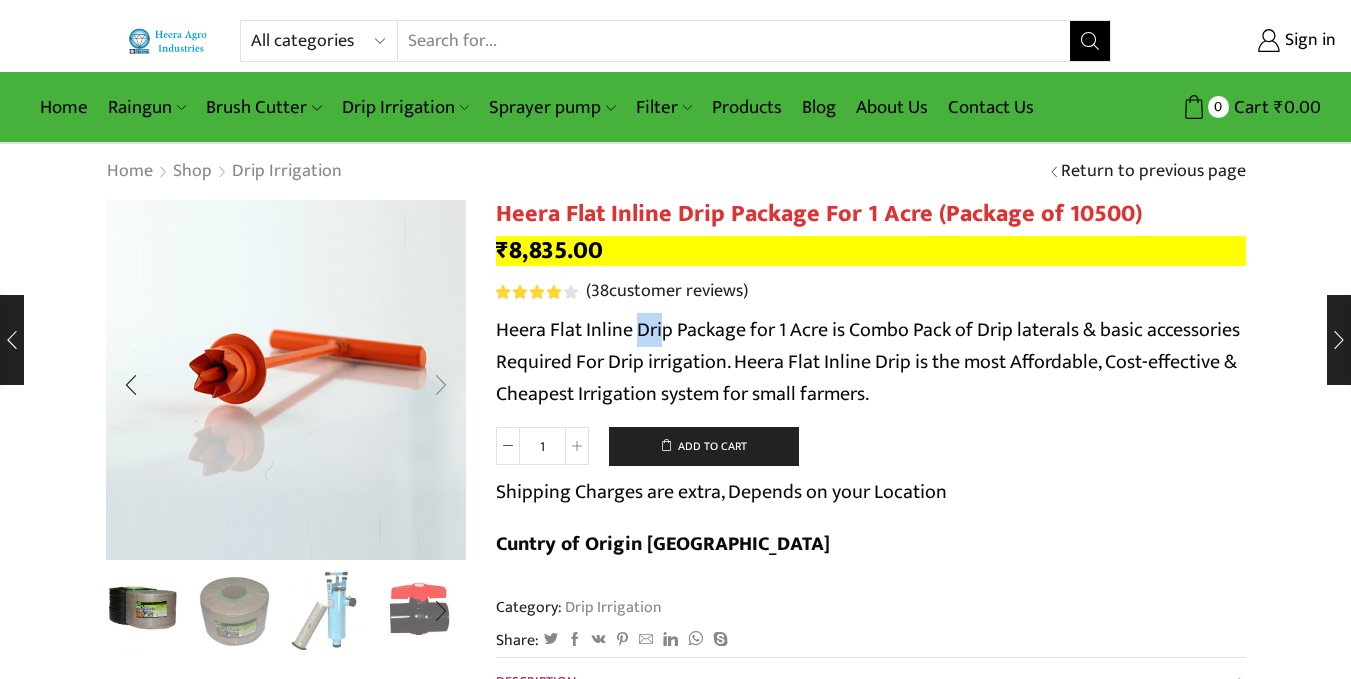 click at bounding box center [441, 385] 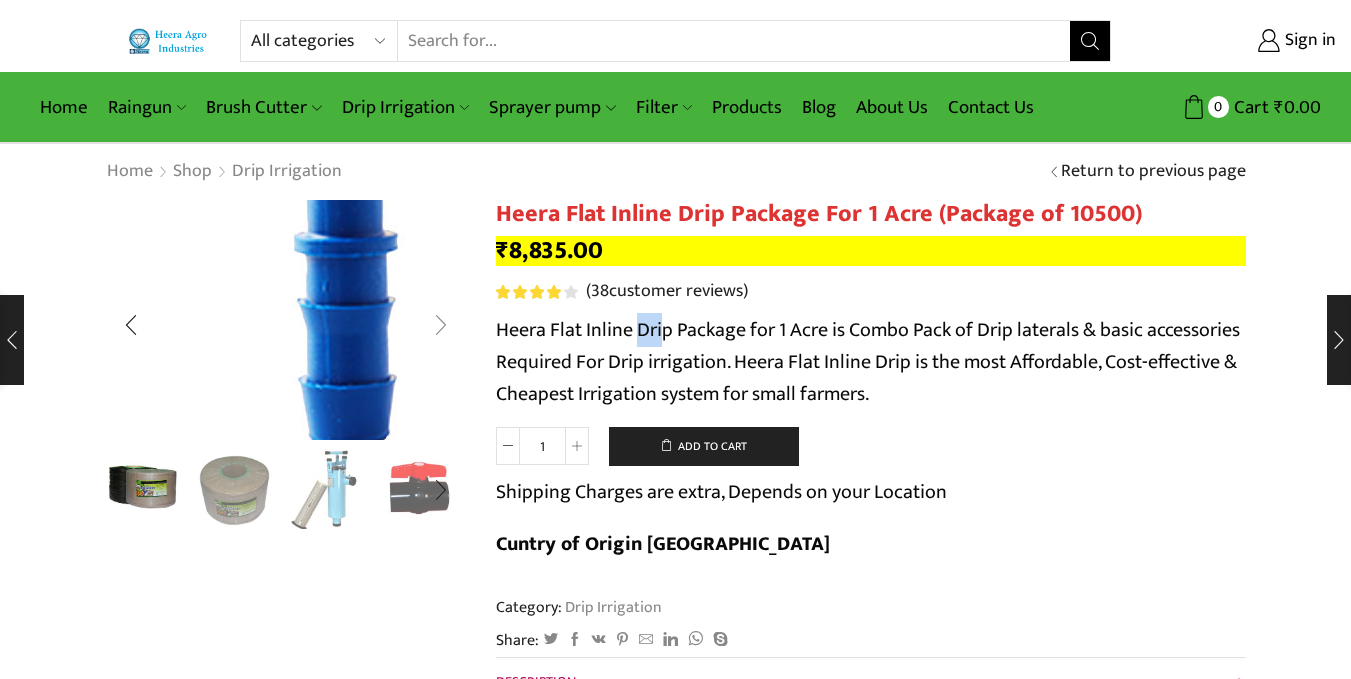 click at bounding box center (344, 282) 